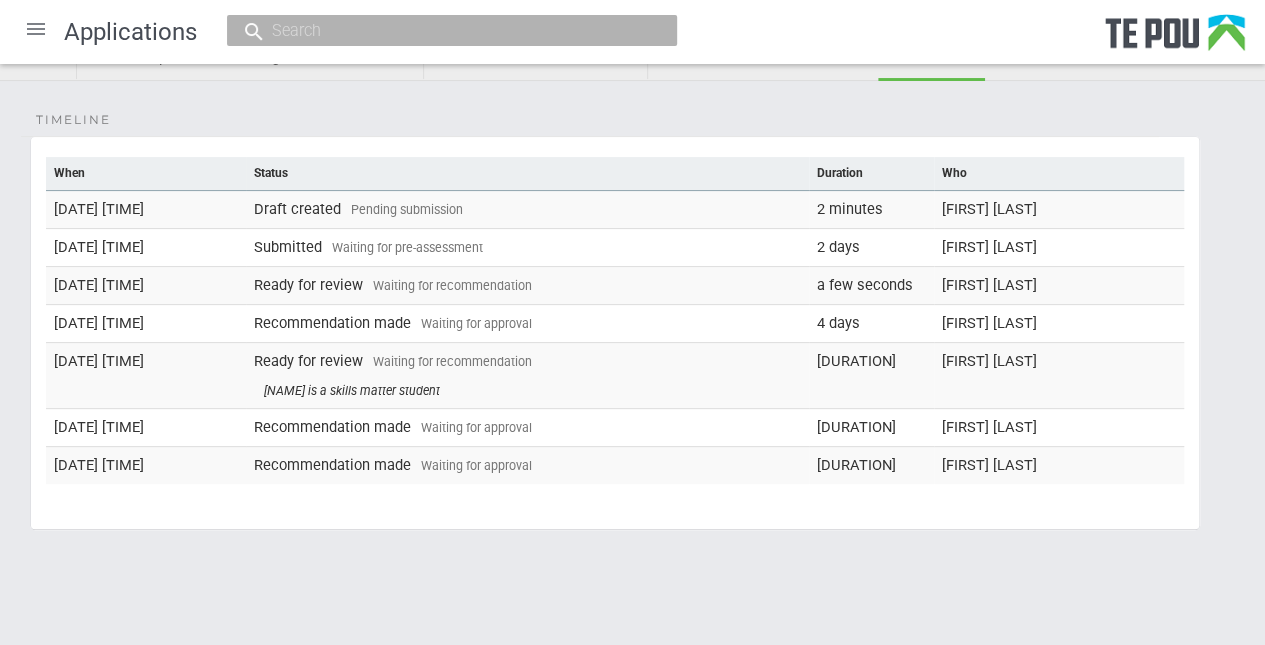 scroll, scrollTop: 0, scrollLeft: 0, axis: both 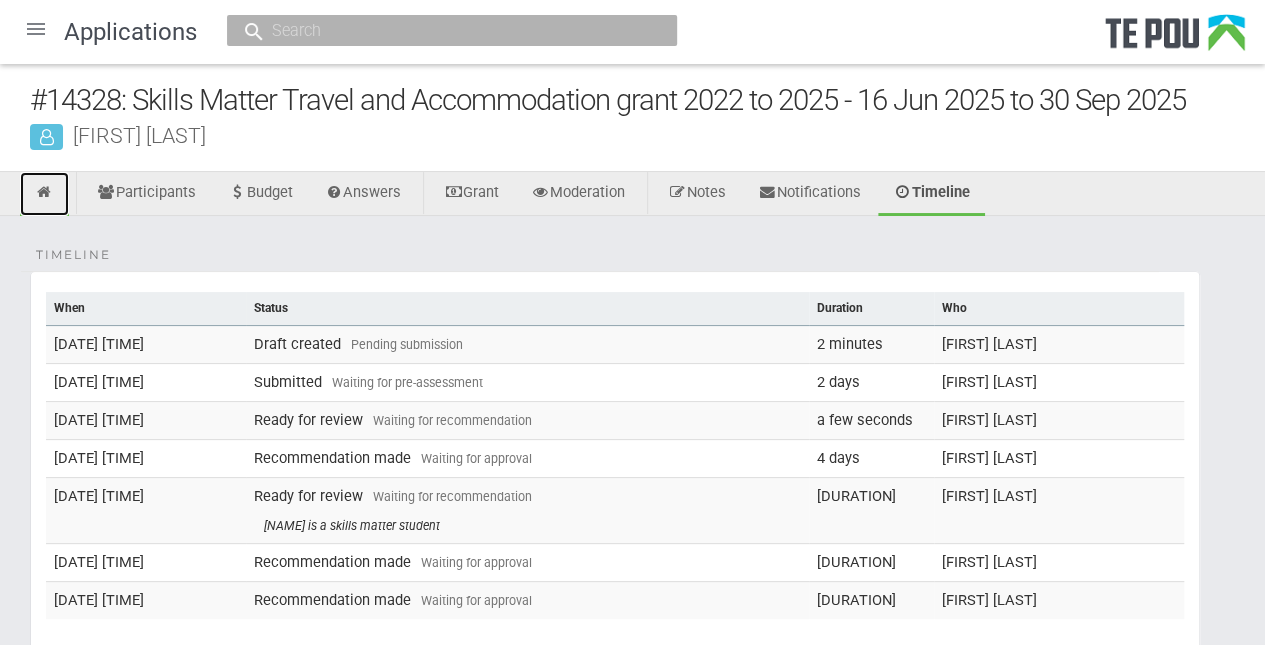 click at bounding box center (44, 194) 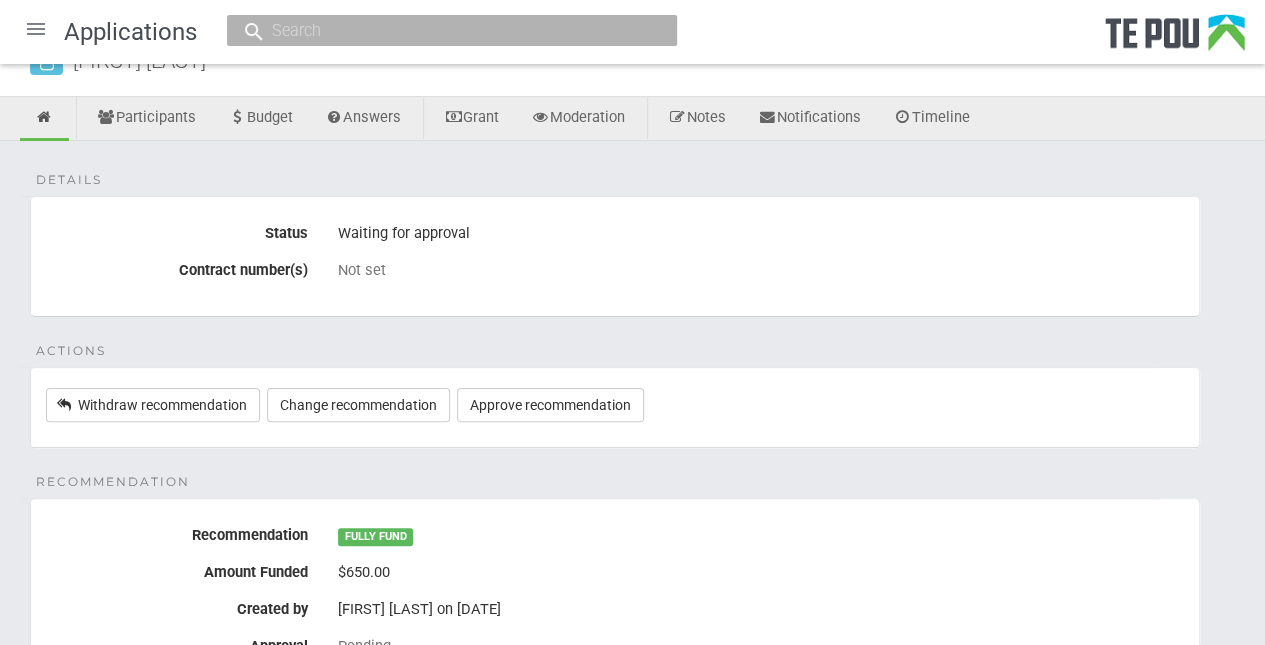 scroll, scrollTop: 86, scrollLeft: 0, axis: vertical 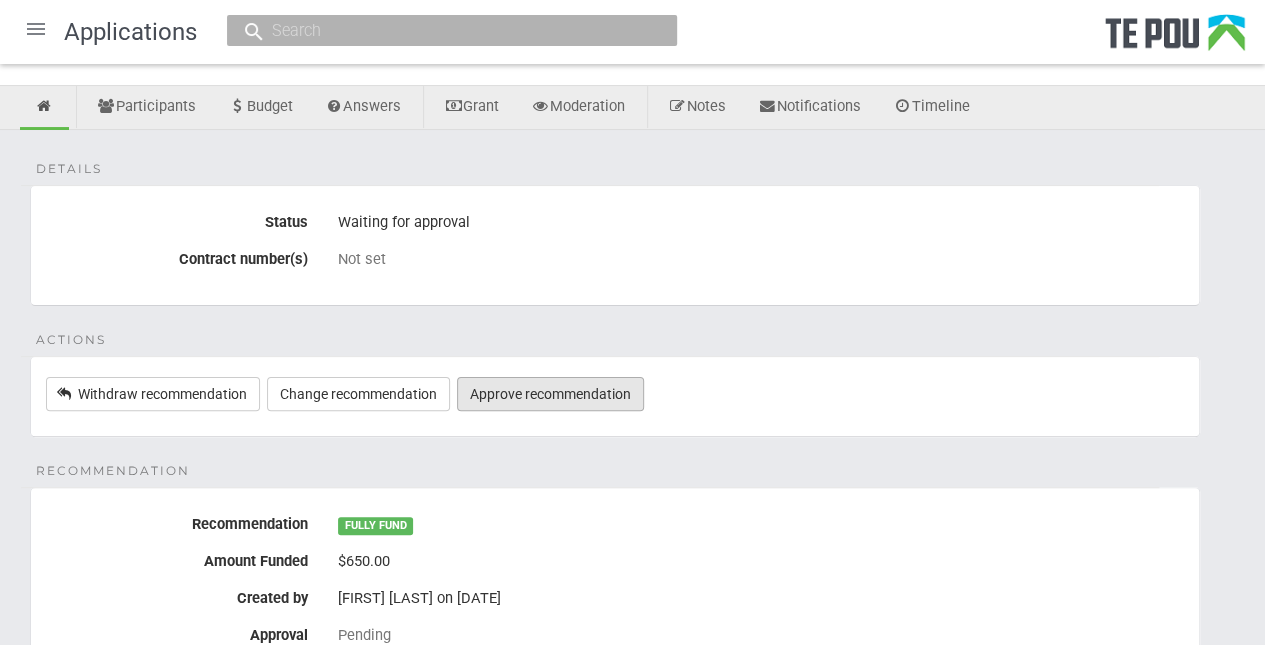 click on "Approve recommendation" at bounding box center (550, 394) 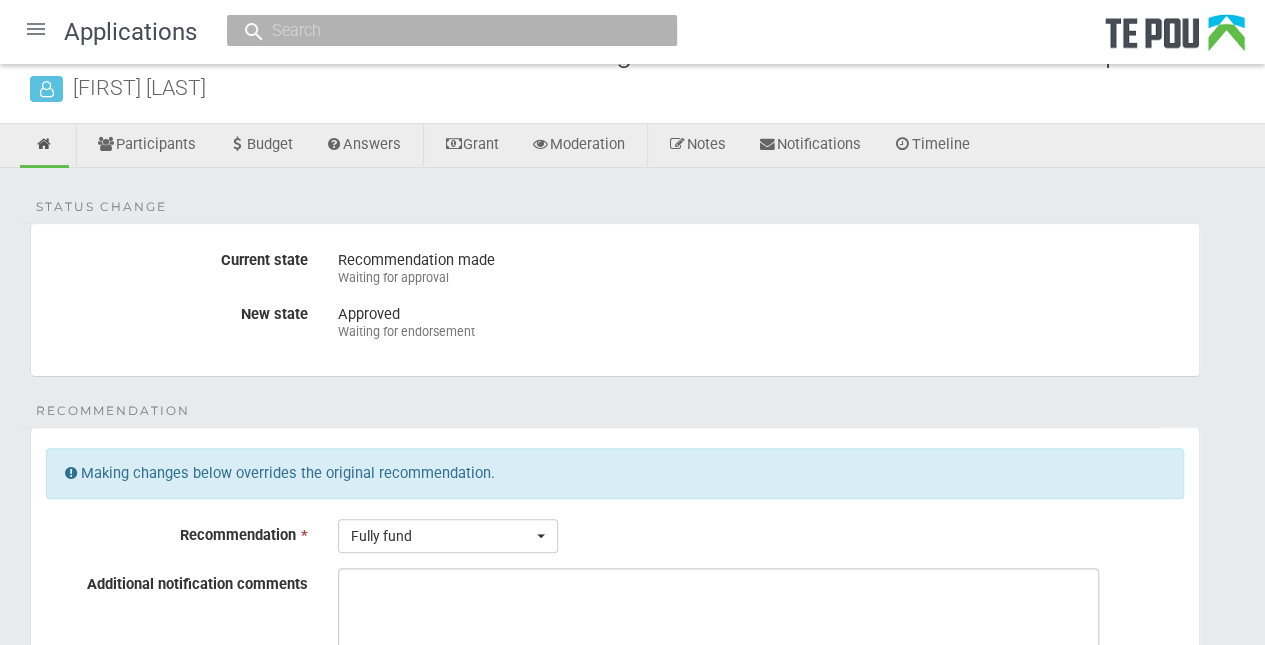 scroll, scrollTop: 204, scrollLeft: 0, axis: vertical 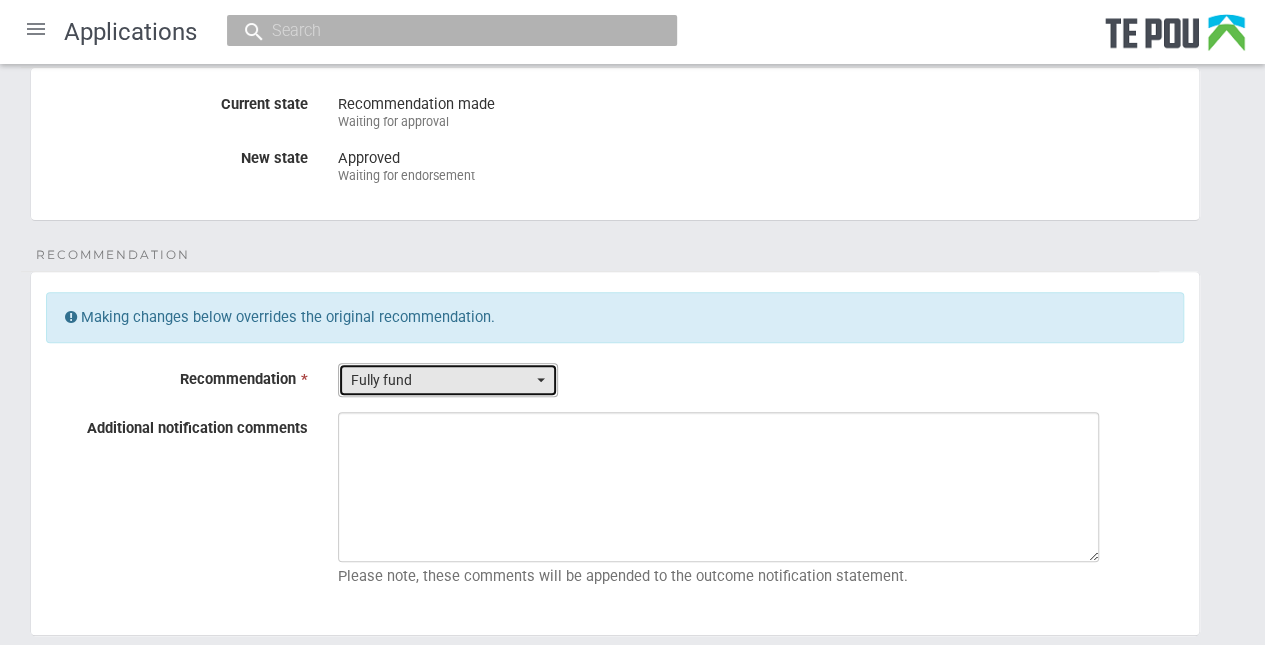 click on "Fully fund" at bounding box center [441, 380] 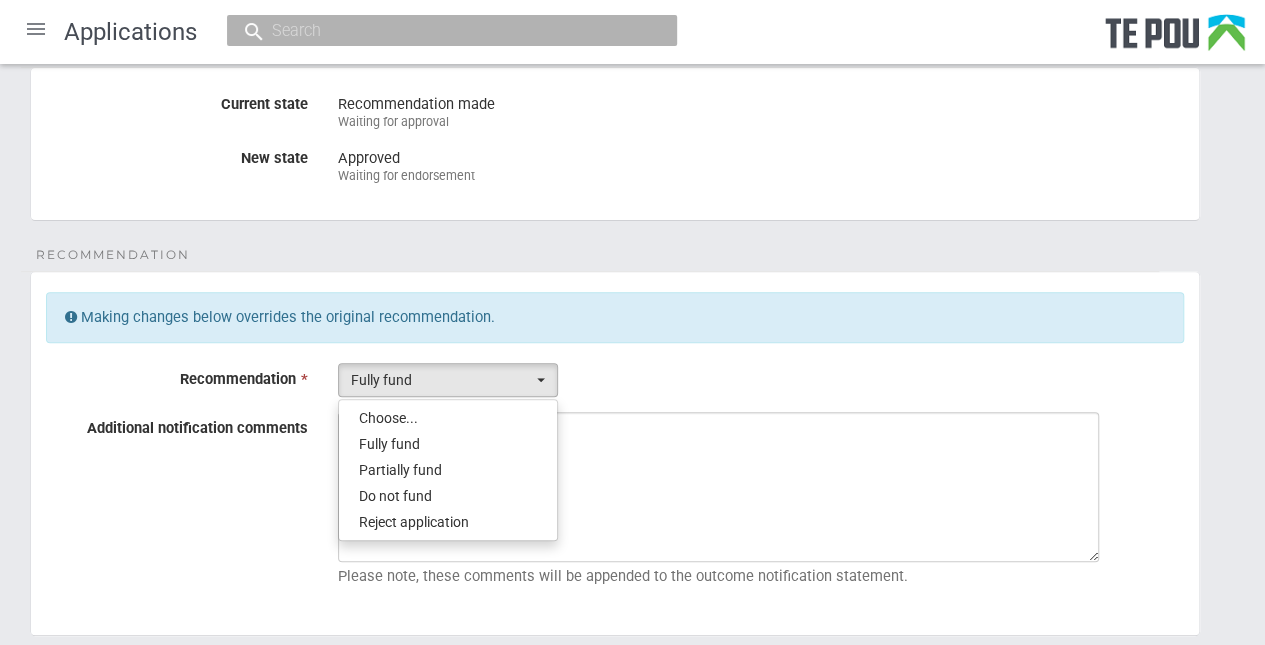 click on "Status change Current state 		     Recommendation made  Waiting for approval
New state          Approved   Waiting for endorsement
Recommendation          Making changes below overrides the original recommendation.
Recommendation * Fully fund   Choose... Fully fund Partially fund Do not fund Reject application Choose...
Fully fund
Partially fund
Do not fund
Reject application
Reason                  Amount requested exceeds yearly cap   Amount requested exceeds yearly cap Some of costs not funded
Amount requested exceeds yearly cap
Some of costs not funded
Amount funded
650.00
Reason                  Application received Low Rating   Application received Low Rating Costs not appropriate Grants funds have been fully allocated Insufficient information Learning activity unavailable Outstanding Final Reports Yearly funding cap exceeded" at bounding box center (632, 606) 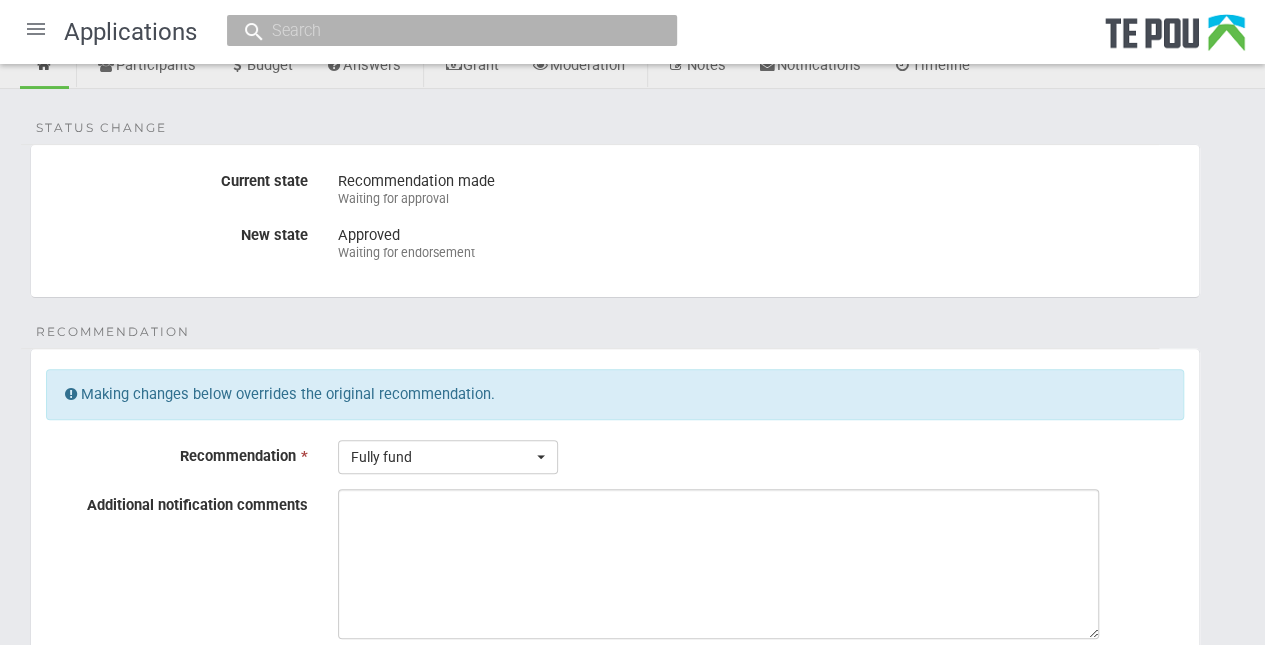 scroll, scrollTop: 0, scrollLeft: 0, axis: both 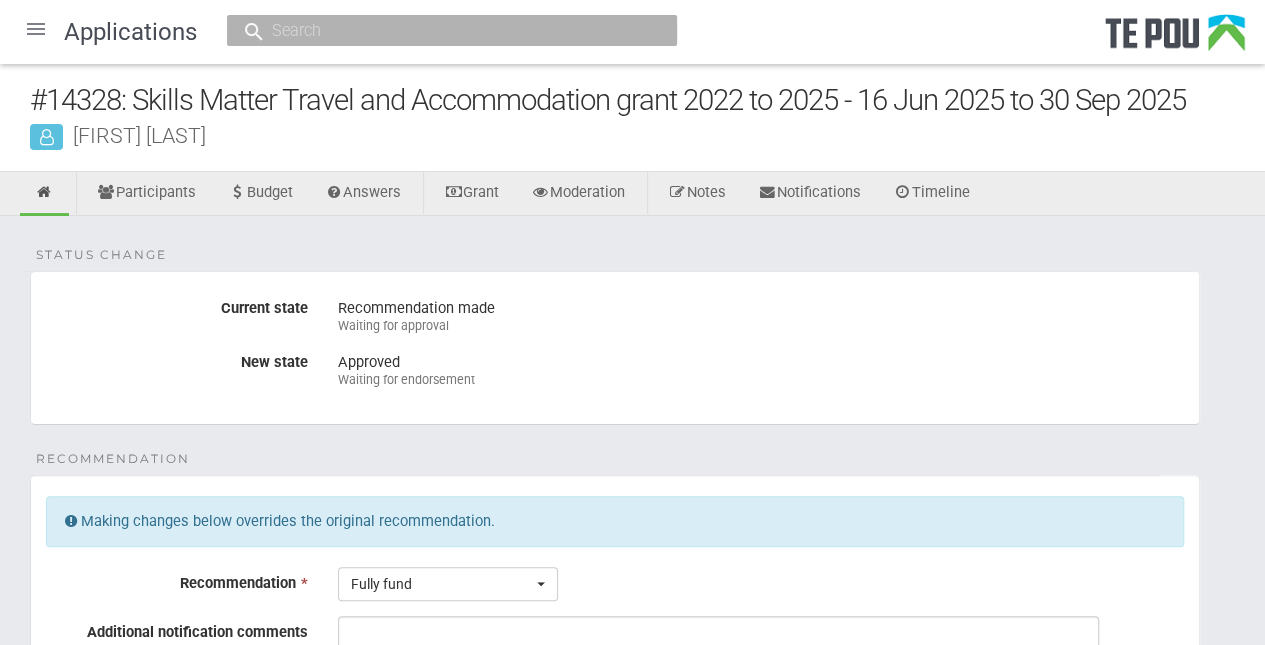 click on "Status change Current state 		     Recommendation made  Waiting for approval
New state          Approved   Waiting for endorsement" at bounding box center (615, 348) 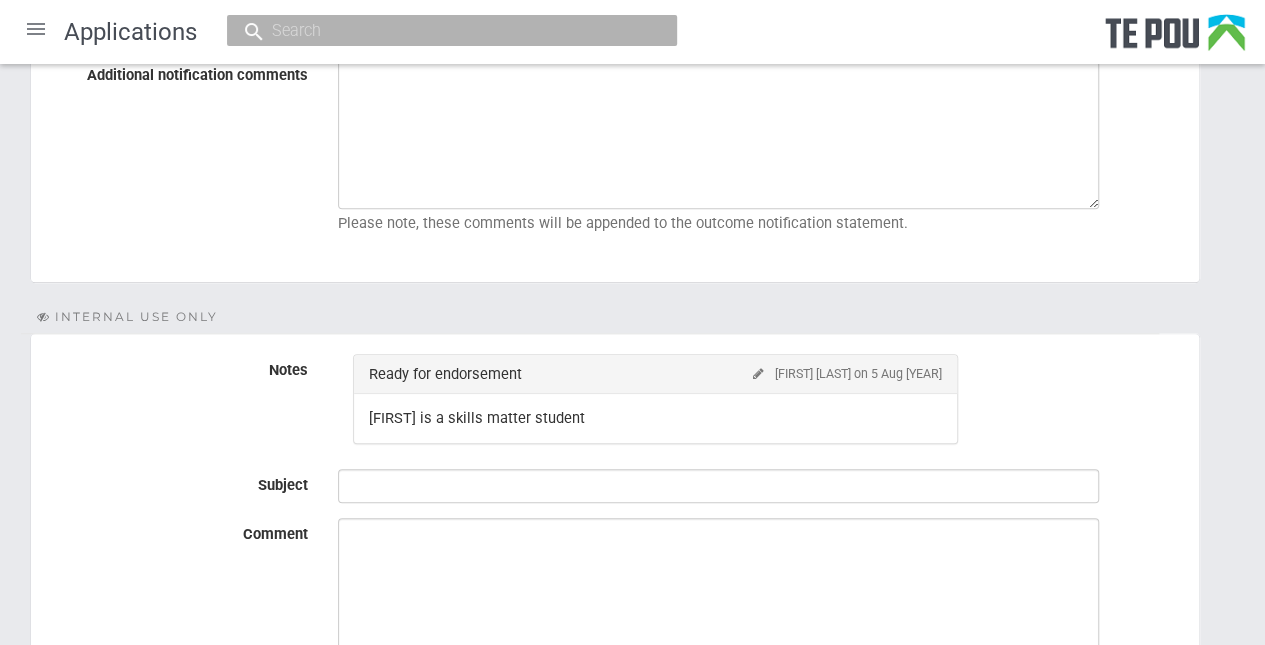 scroll, scrollTop: 556, scrollLeft: 0, axis: vertical 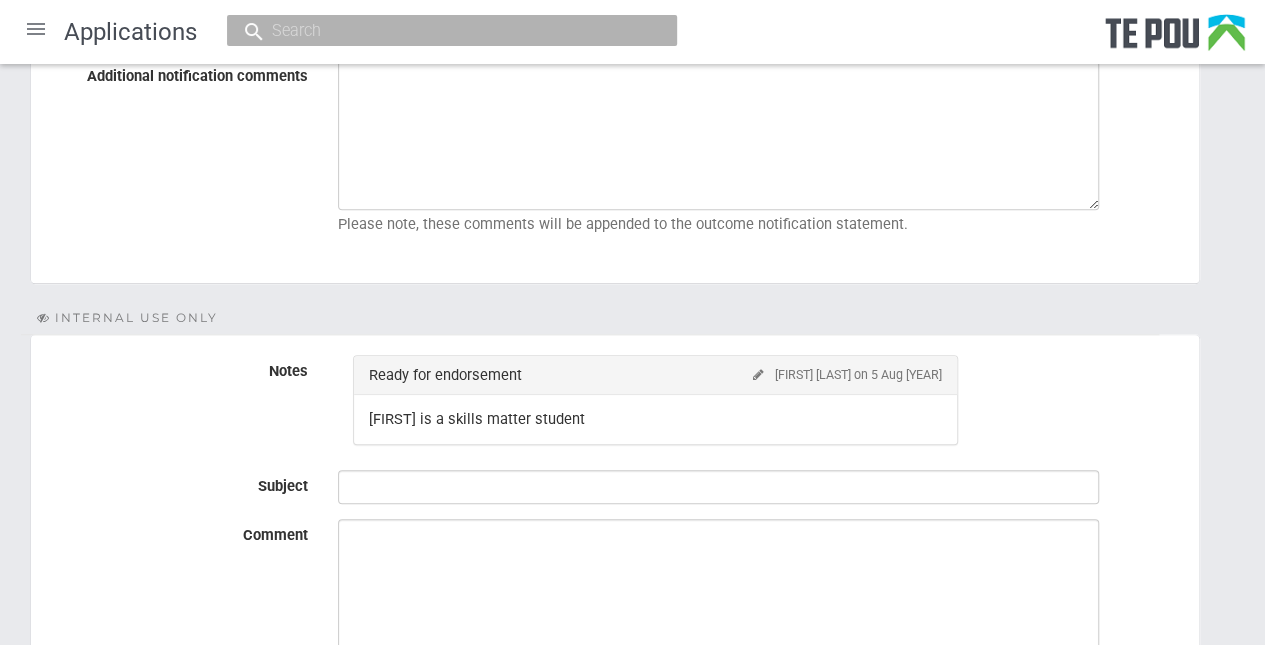 click on "Notes
Ready for endorsement
Jacqui Hampton
on 5 Aug 2025
Andre is a skills matter student" at bounding box center [615, 405] 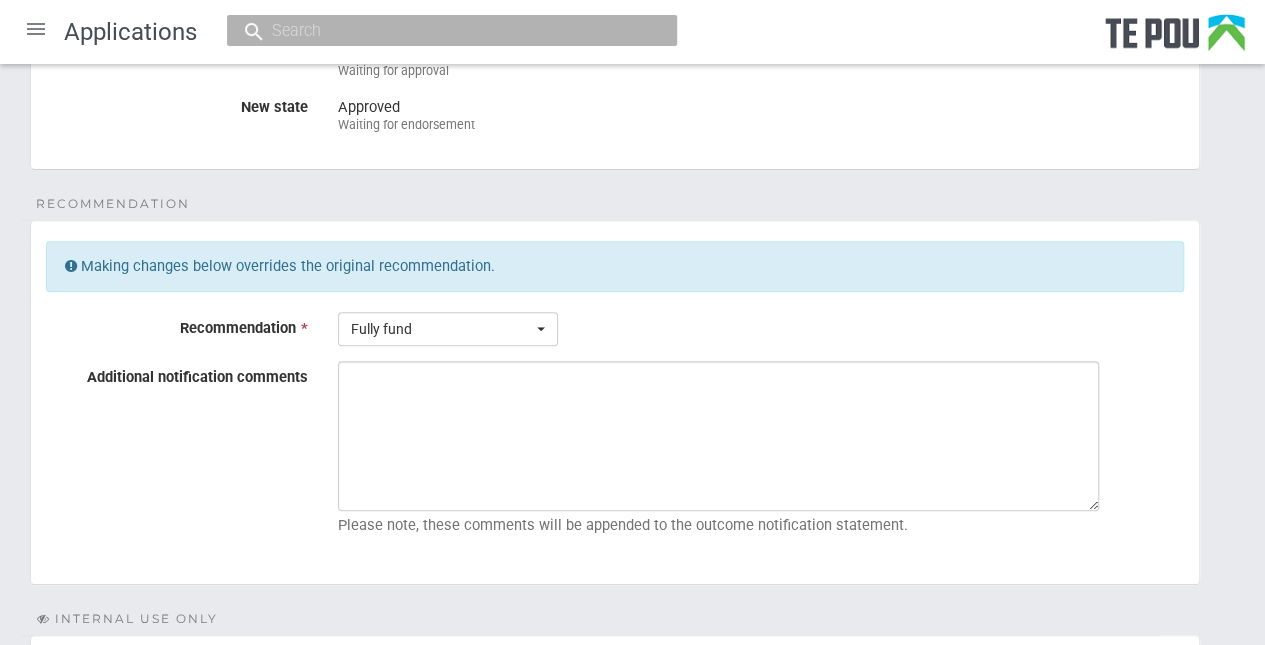 scroll, scrollTop: 0, scrollLeft: 0, axis: both 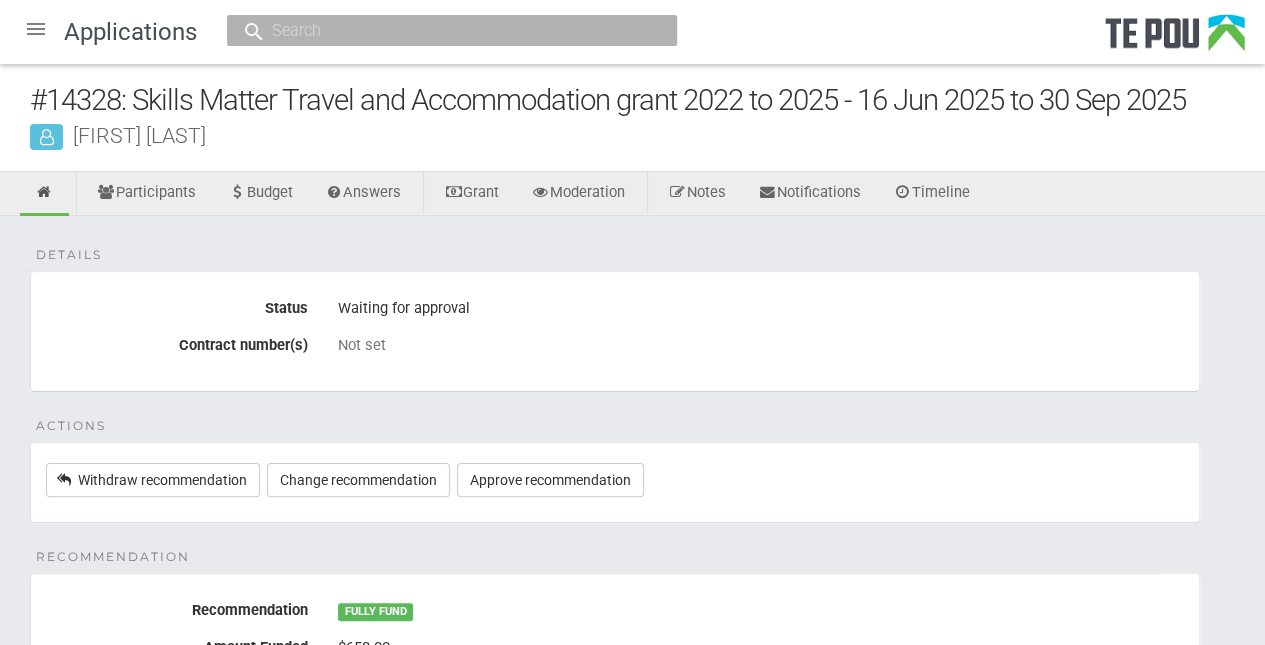 click on "Details Status Waiting for approval
Contract number(s) 	 Not set
Actions
Withdraw recommendation
Change recommendation
Approve recommendation
Recommendation
Recommendation FULLY FUND
Amount Funded $650.00
Created by          Melody Ma
on 1 Aug 2025
Approval 			 Pending
Endorsement 			 Pending
Contacts Primary contact Andre Aramoana
Registered Nurse
andre.aramoana@bopdhb.govt.nz
02 723 18181
Skills Matter Work location
Bay of Plenty DHB
33 Stewart Street, Whakatāne 3120, New Zealand
Set training category
Download as PDF" at bounding box center (632, 735) 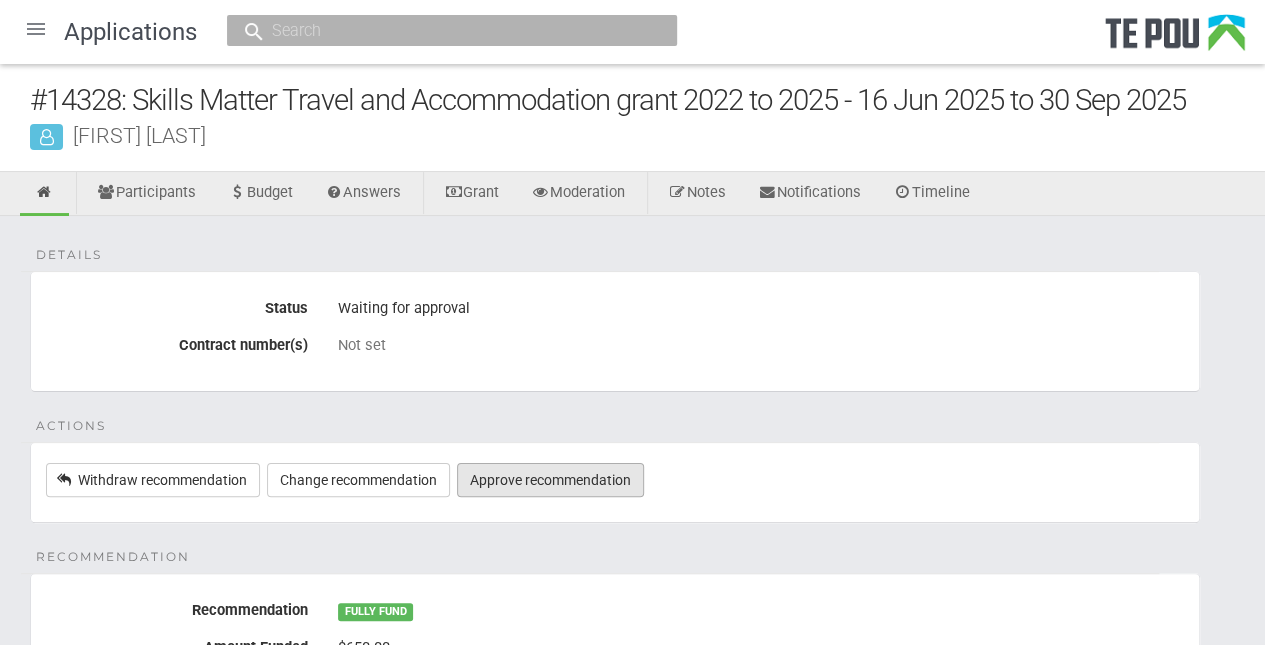 click on "Approve recommendation" at bounding box center (550, 480) 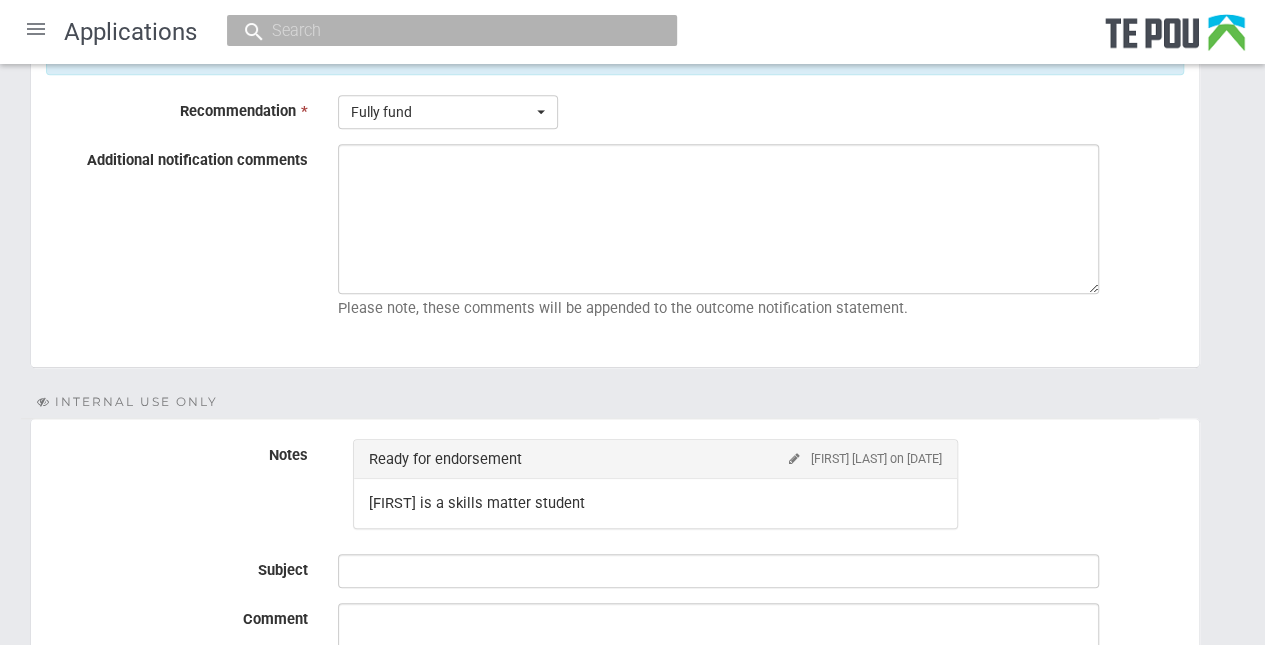 scroll, scrollTop: 0, scrollLeft: 0, axis: both 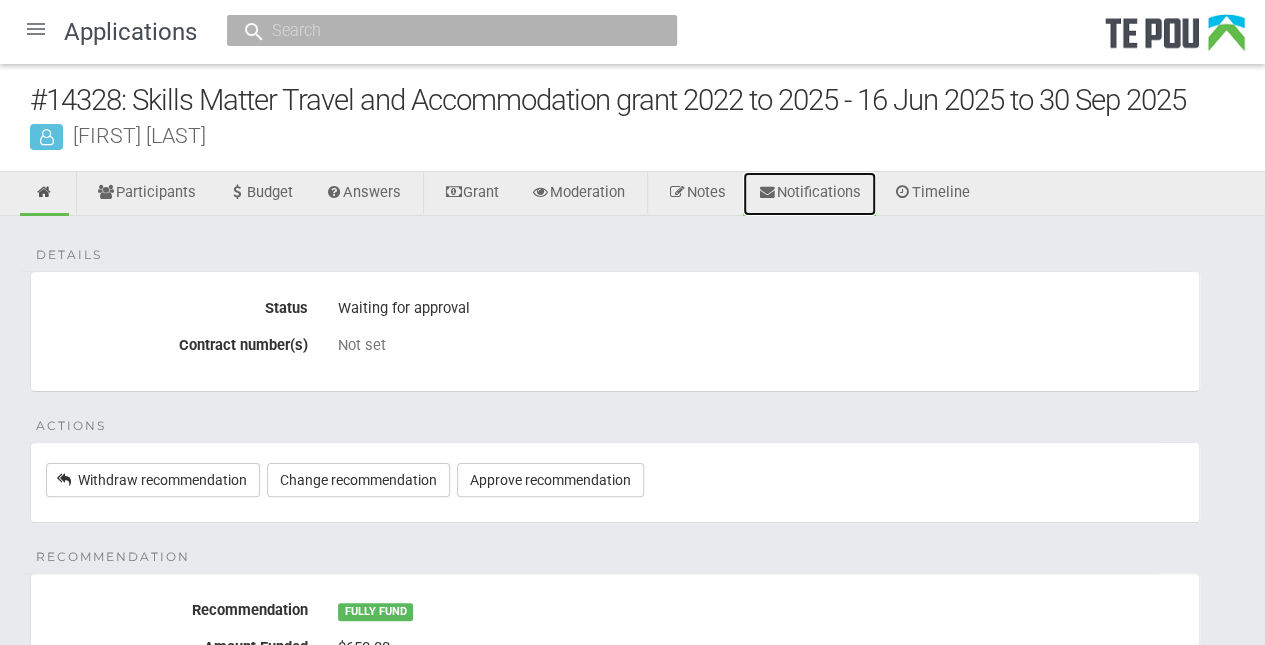 click on "Notifications" at bounding box center (809, 194) 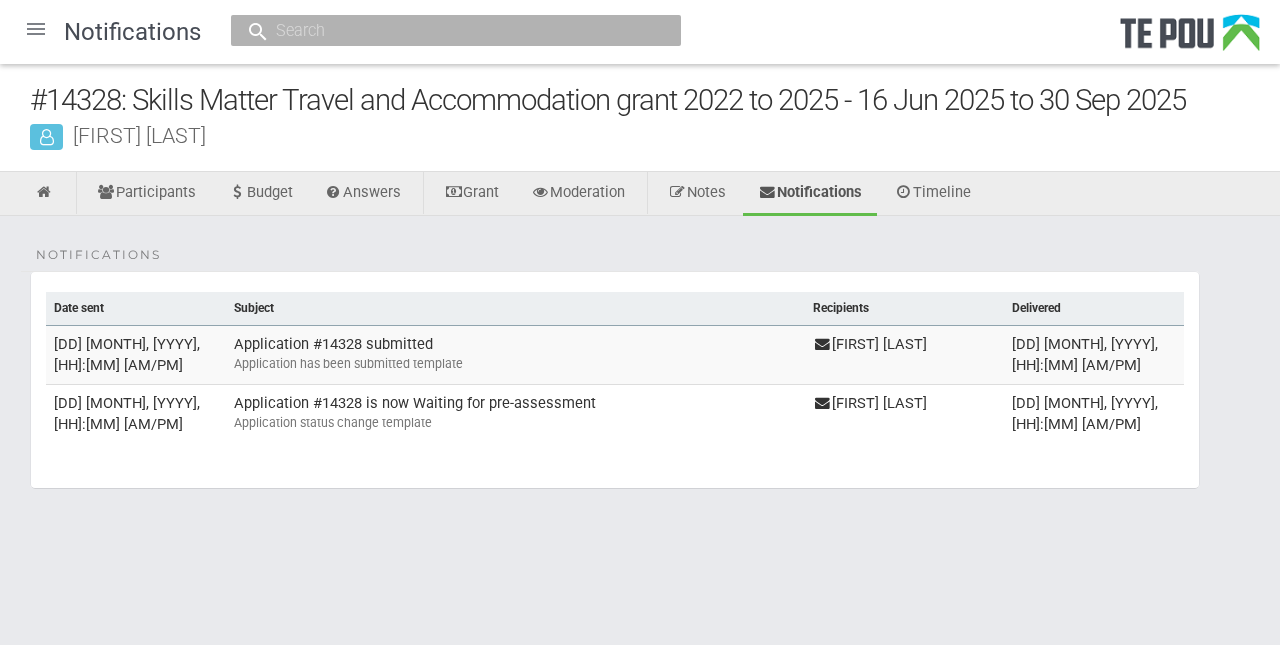 scroll, scrollTop: 0, scrollLeft: 0, axis: both 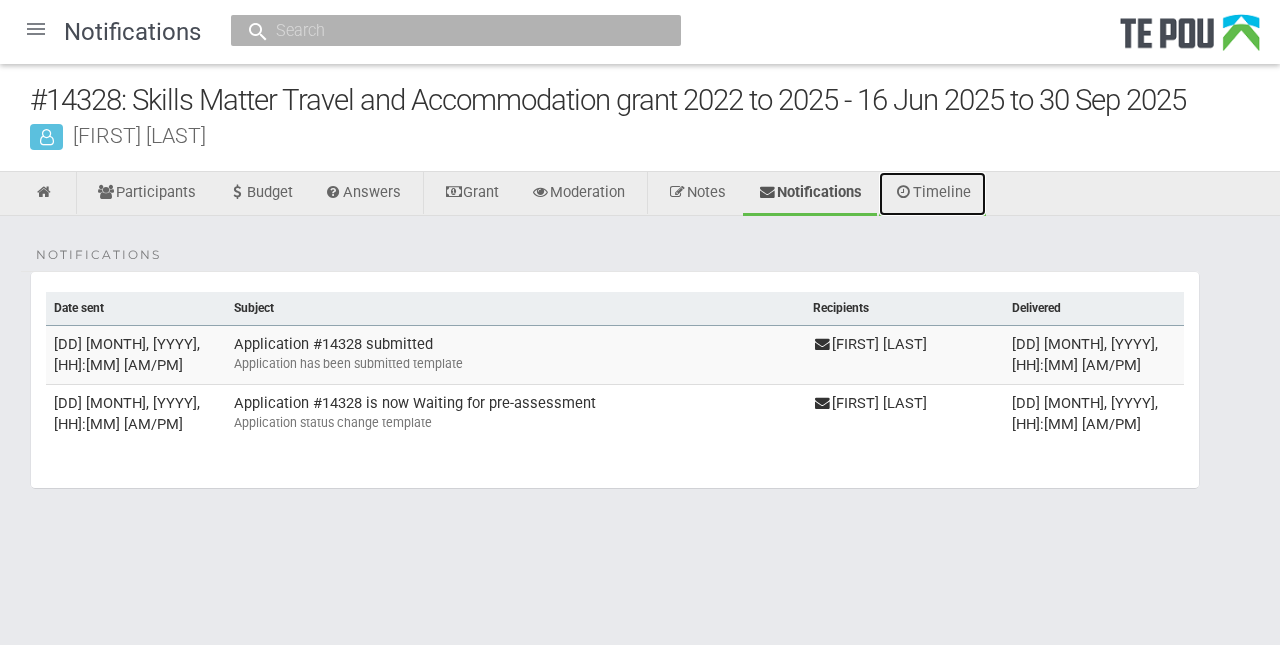 click on "Timeline" at bounding box center (932, 194) 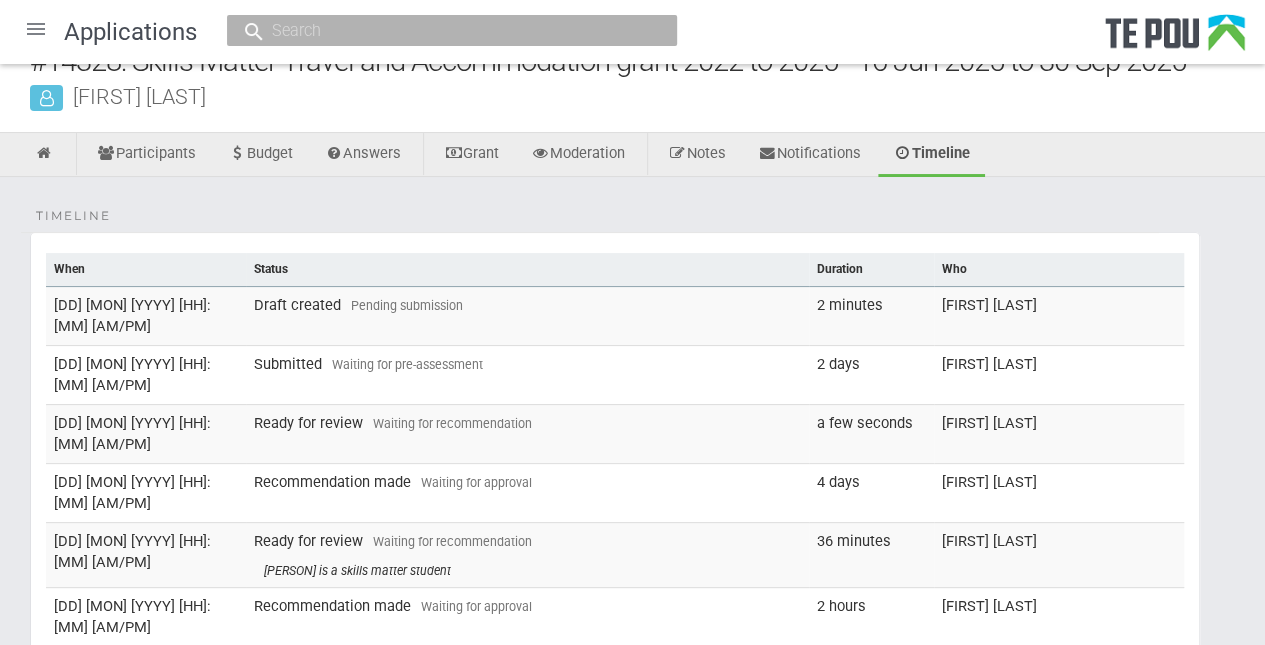 scroll, scrollTop: 40, scrollLeft: 0, axis: vertical 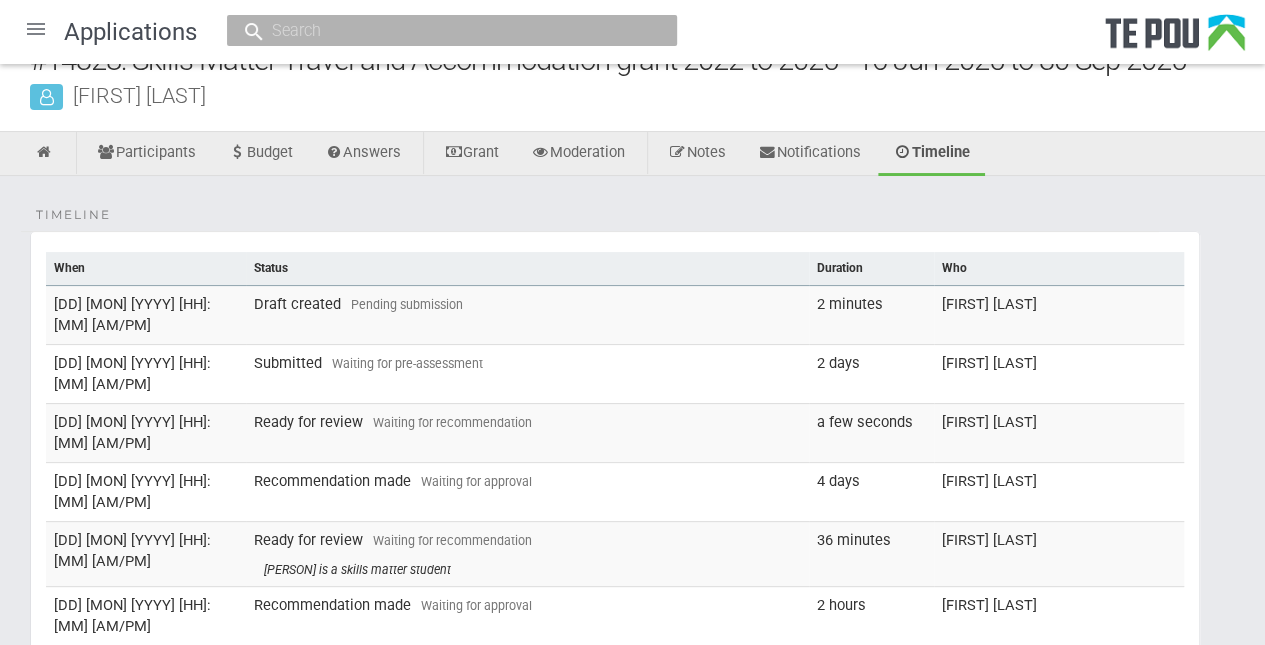 click on "Andre is a skills matter student" at bounding box center (532, 570) 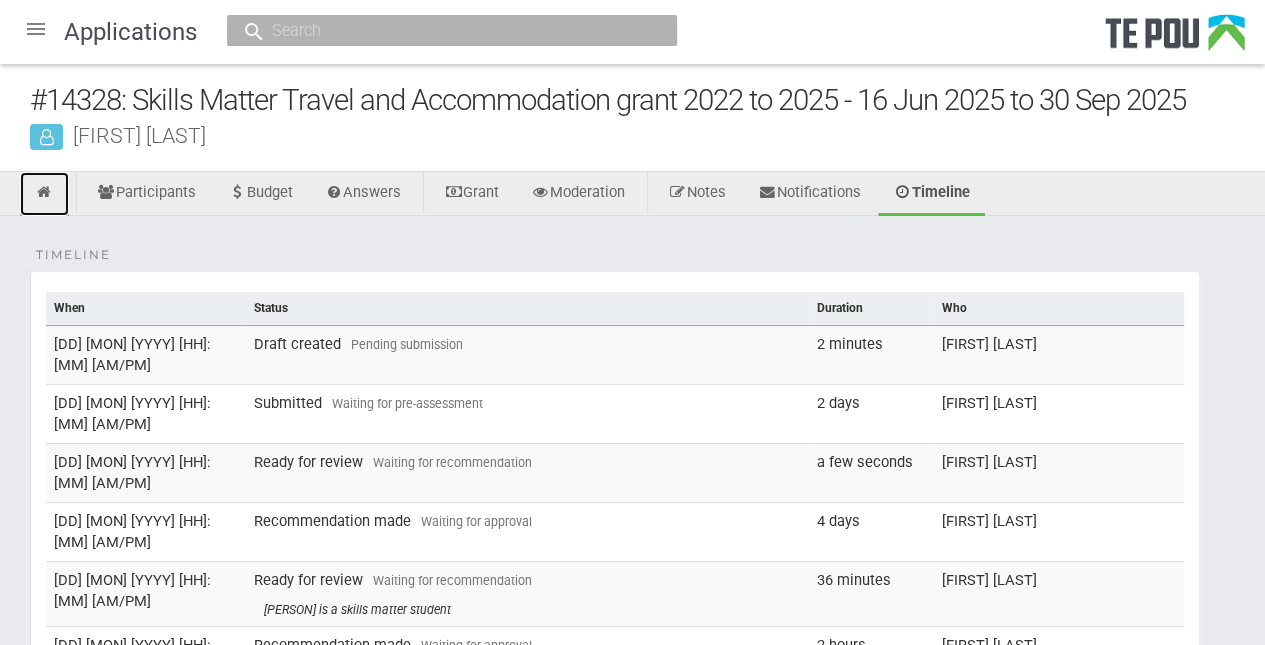 click at bounding box center [44, 192] 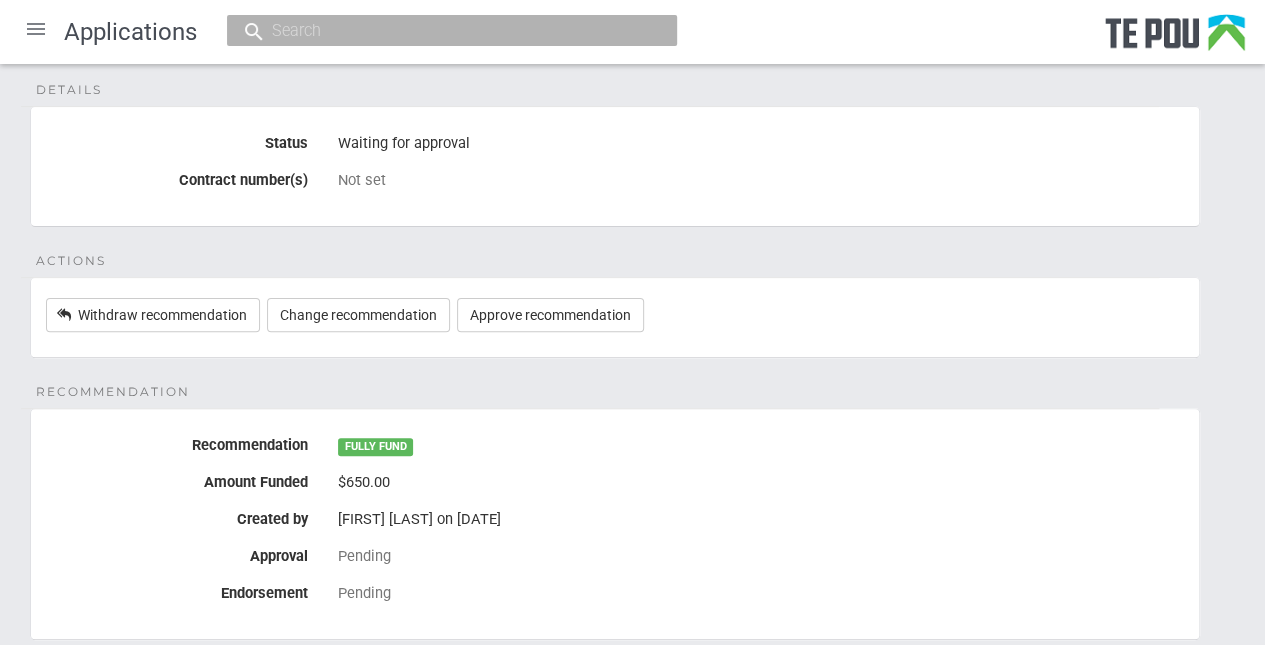 scroll, scrollTop: 168, scrollLeft: 0, axis: vertical 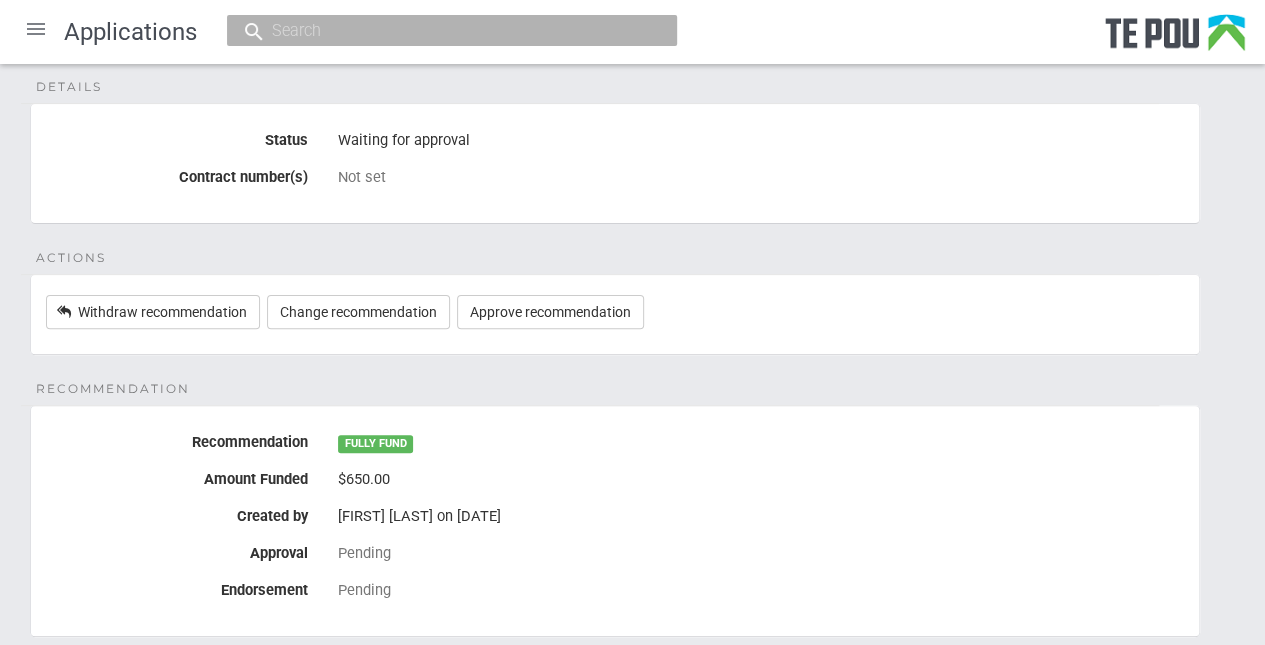 click on "Details Status Waiting for approval
Contract number(s) 	 Not set
Actions
Withdraw recommendation
Change recommendation
Approve recommendation
Recommendation
Recommendation FULLY FUND
Amount Funded $650.00
Created by          [FIRST] [LAST]
on [DATE]
Approval 			 Pending
Endorsement 			 Pending
Contacts Primary contact [FIRST] [LAST]
Registered Nurse
[EMAIL]
[PHONE]
Skills Matter Work location
Bay of Plenty DHB
[NUMBER] [STREET], [CITY] [POSTAL_CODE], [COUNTRY]
Set training category
Download as PDF" at bounding box center (632, 567) 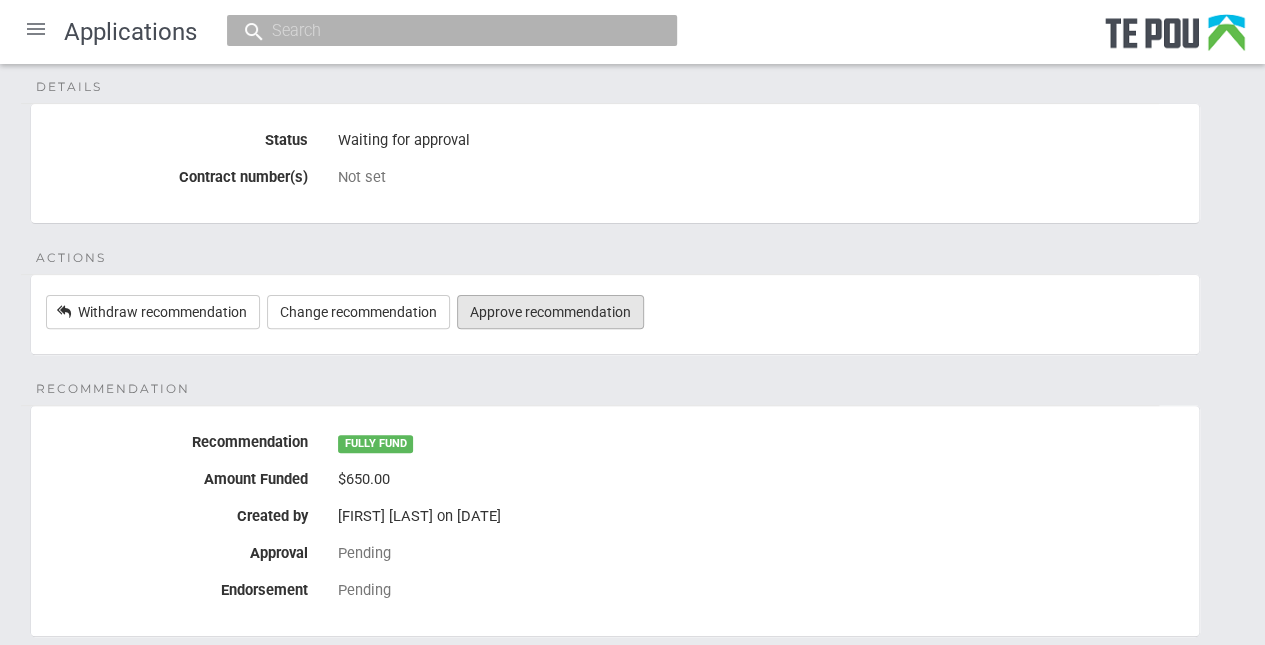 click on "Approve recommendation" at bounding box center [550, 312] 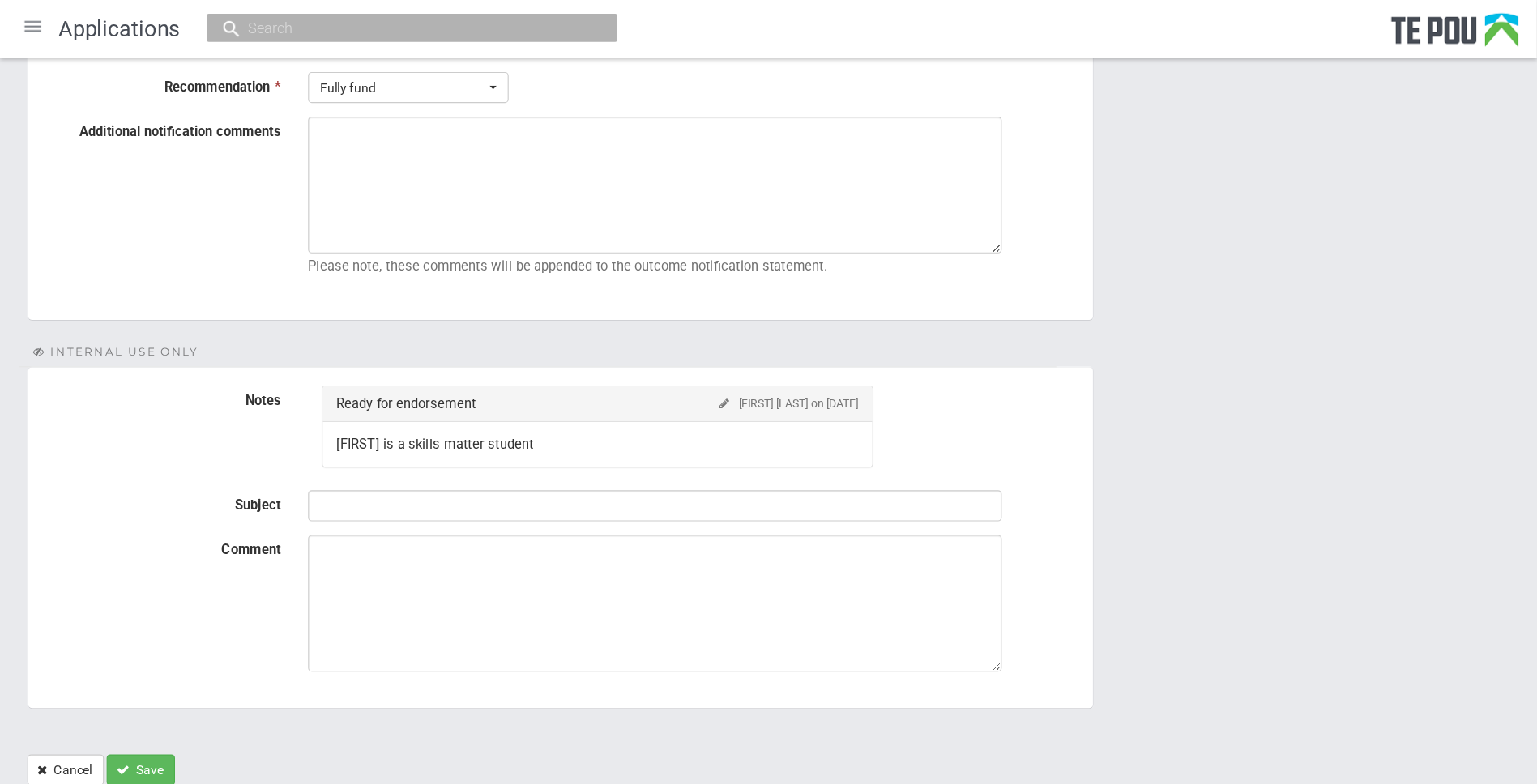 scroll, scrollTop: 366, scrollLeft: 0, axis: vertical 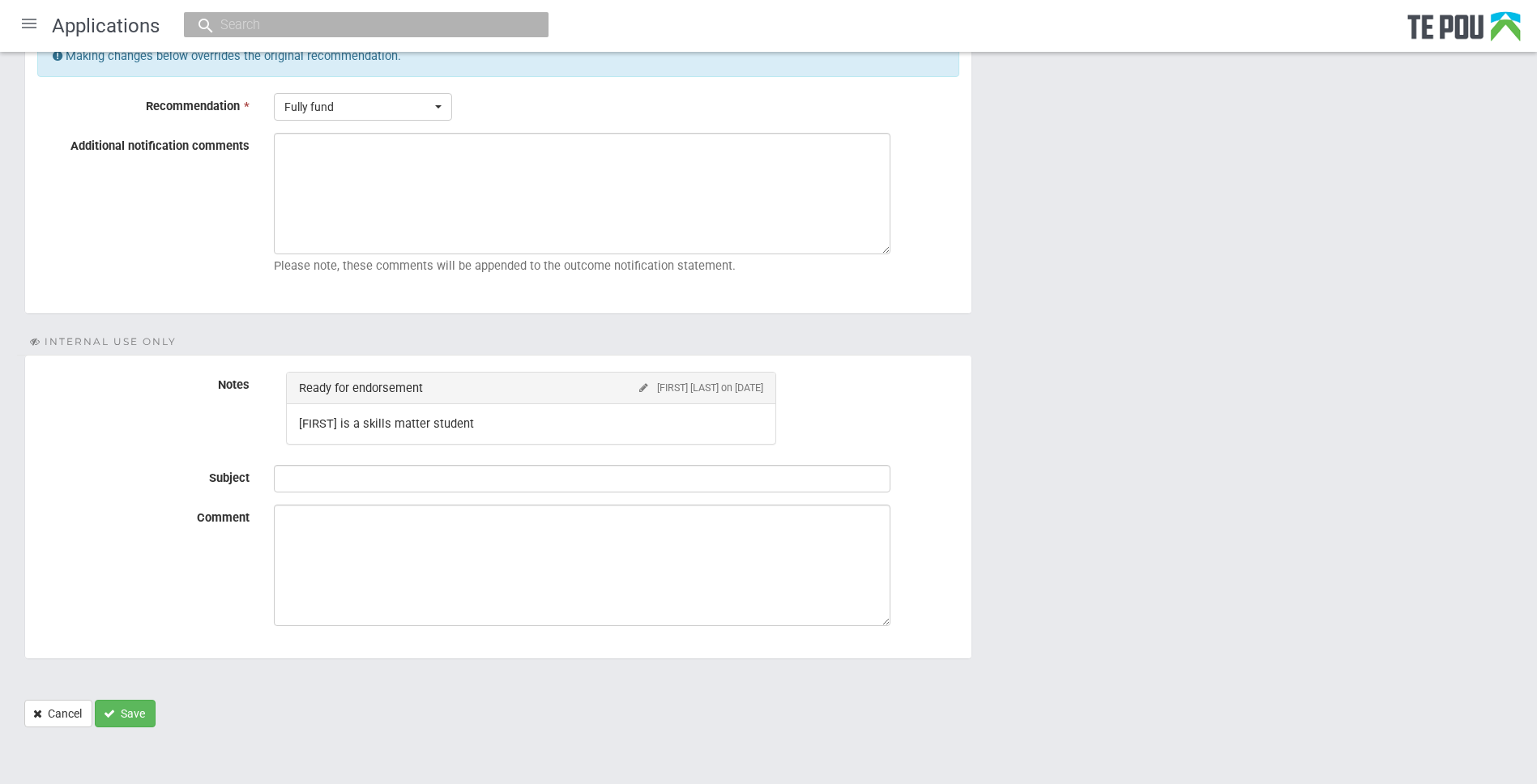 drag, startPoint x: 980, startPoint y: 0, endPoint x: 950, endPoint y: 666, distance: 666.67533 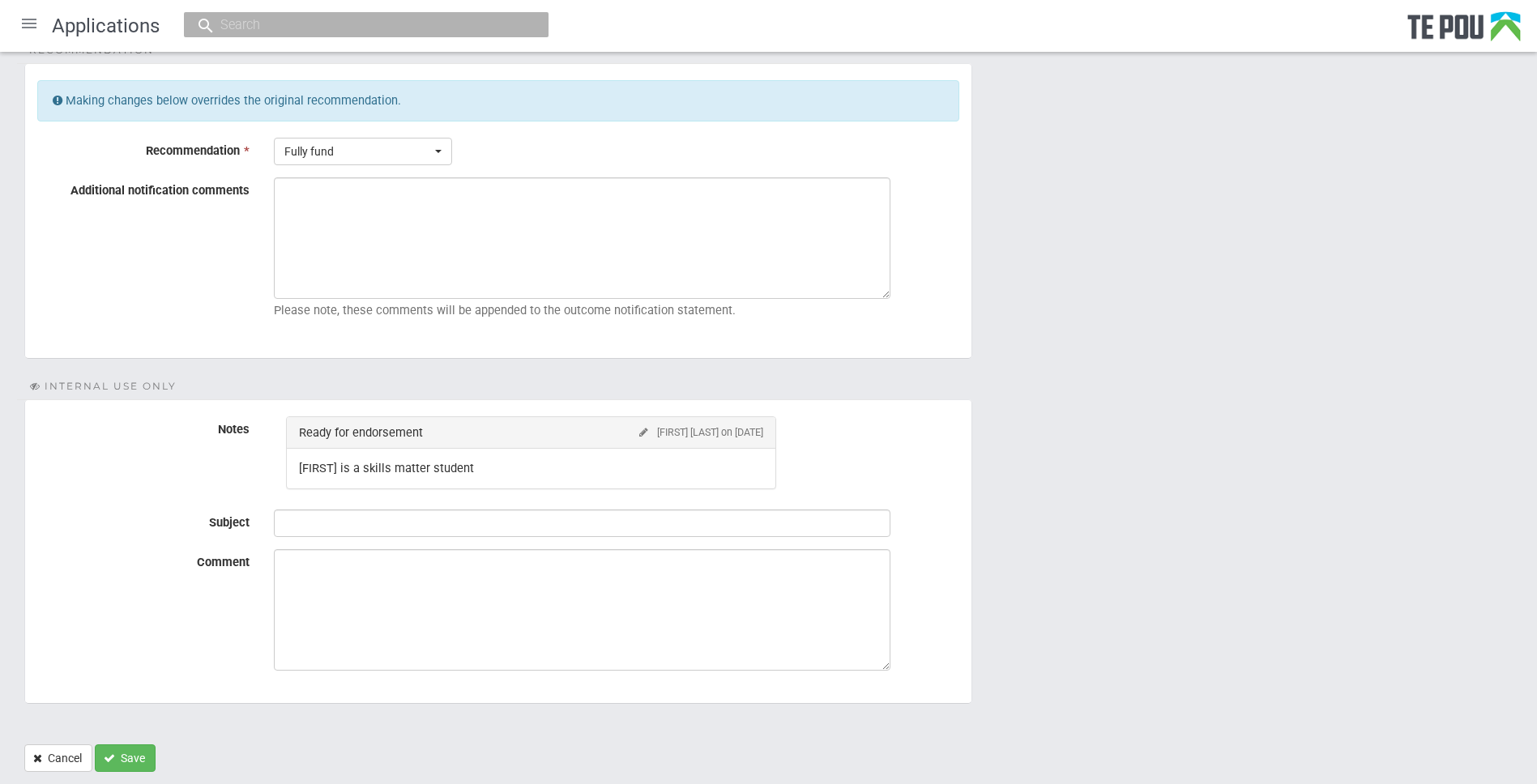 scroll, scrollTop: 0, scrollLeft: 0, axis: both 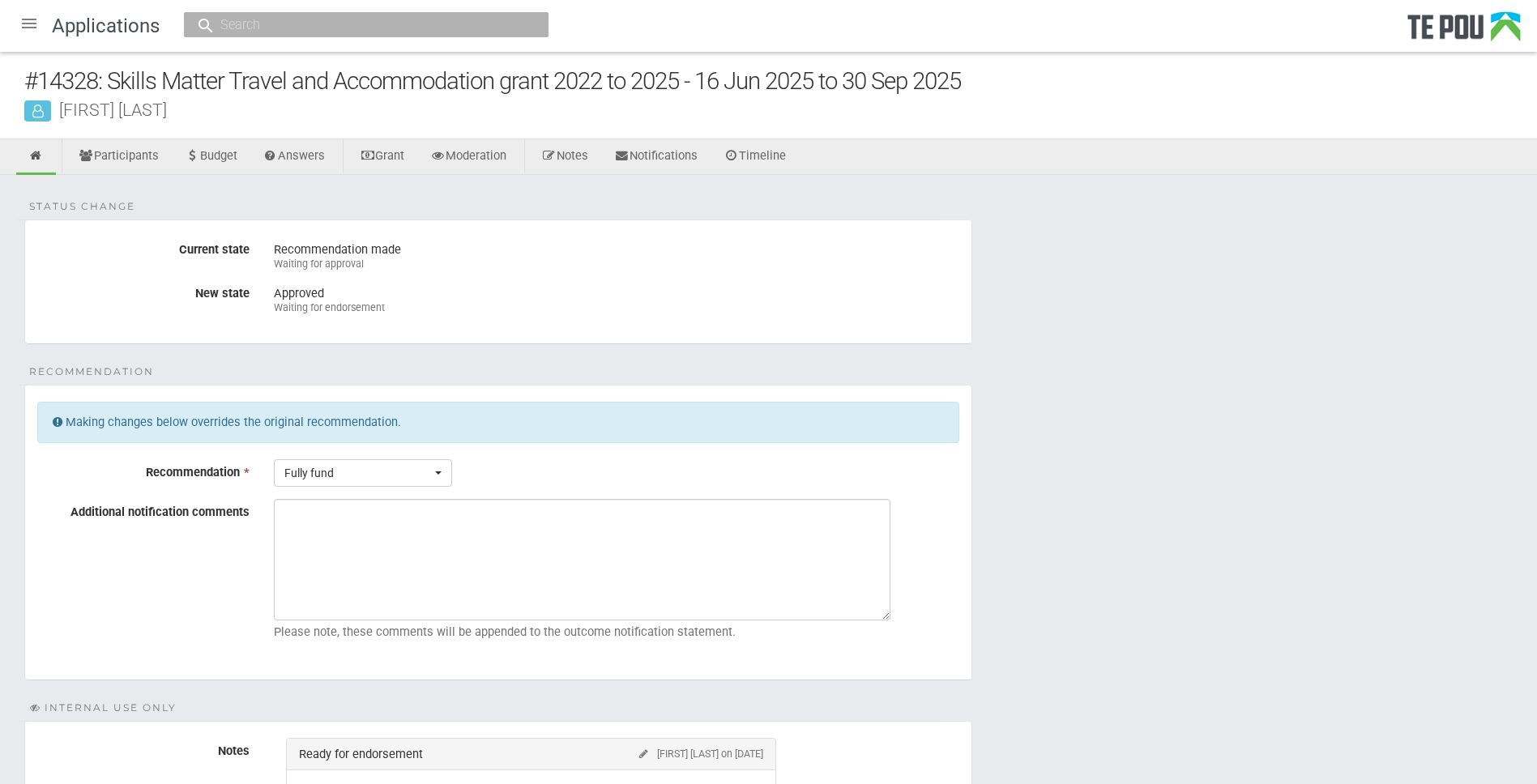 click at bounding box center (29, 23) 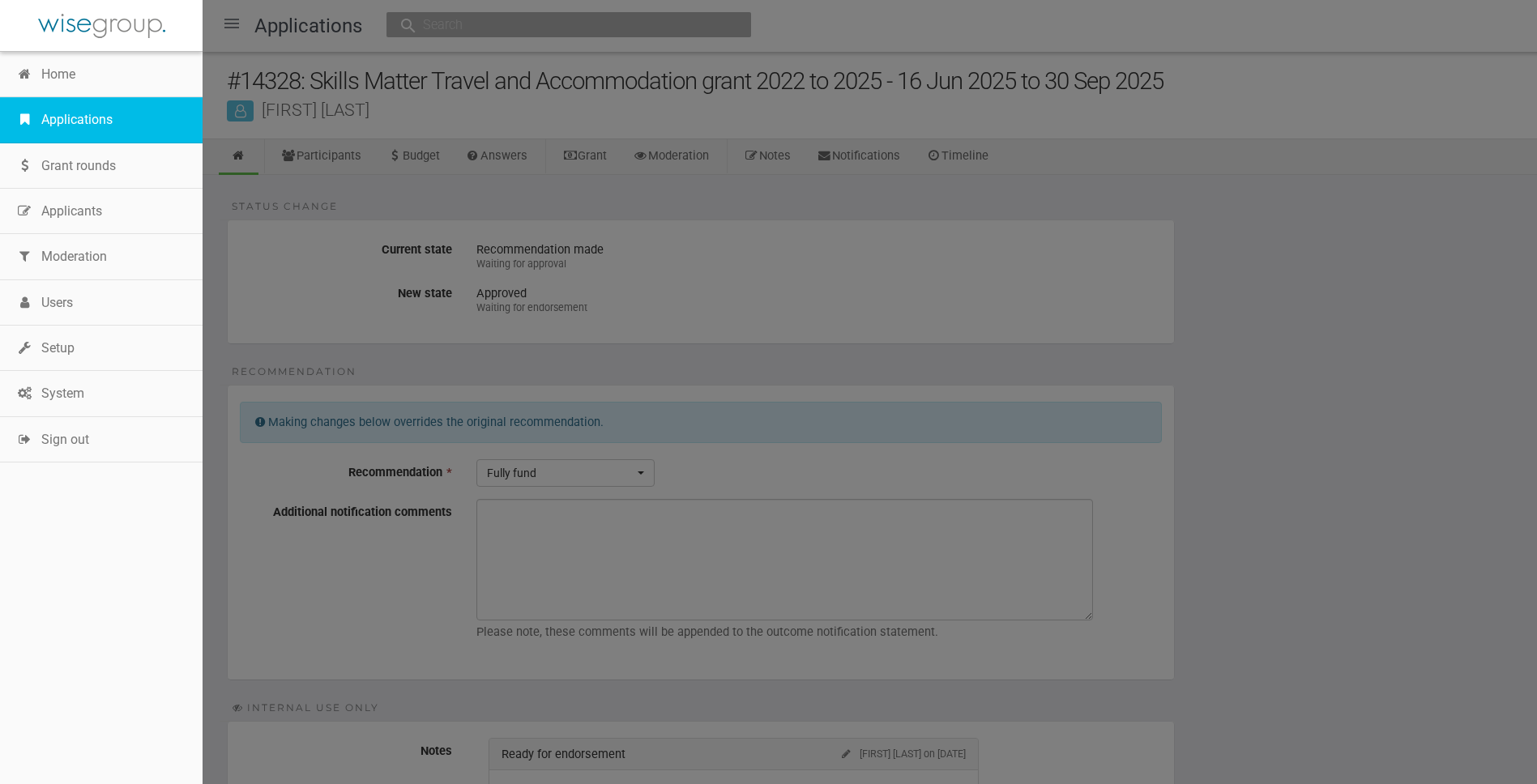click on "Applications" at bounding box center [101, 120] 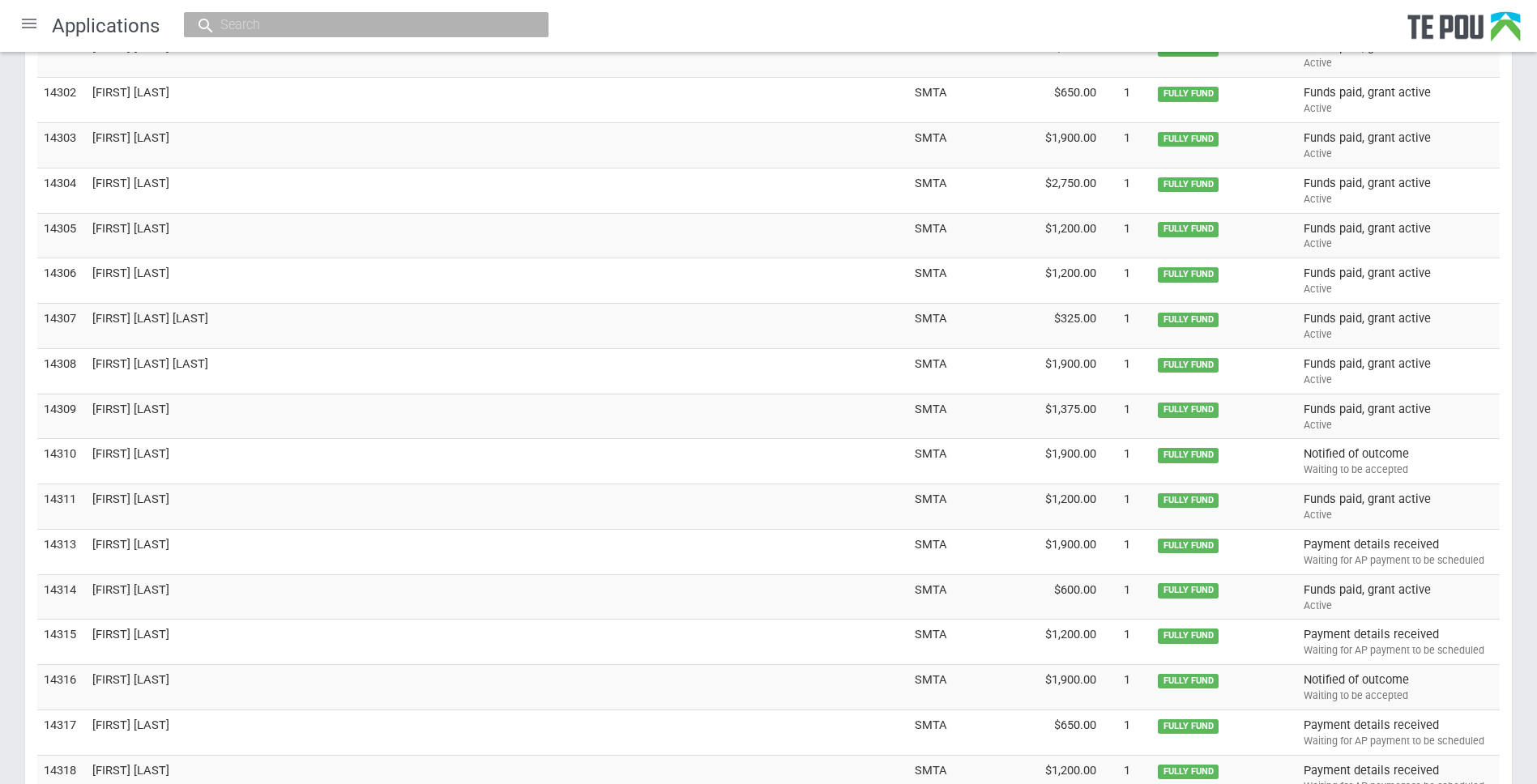 scroll, scrollTop: 4158, scrollLeft: 0, axis: vertical 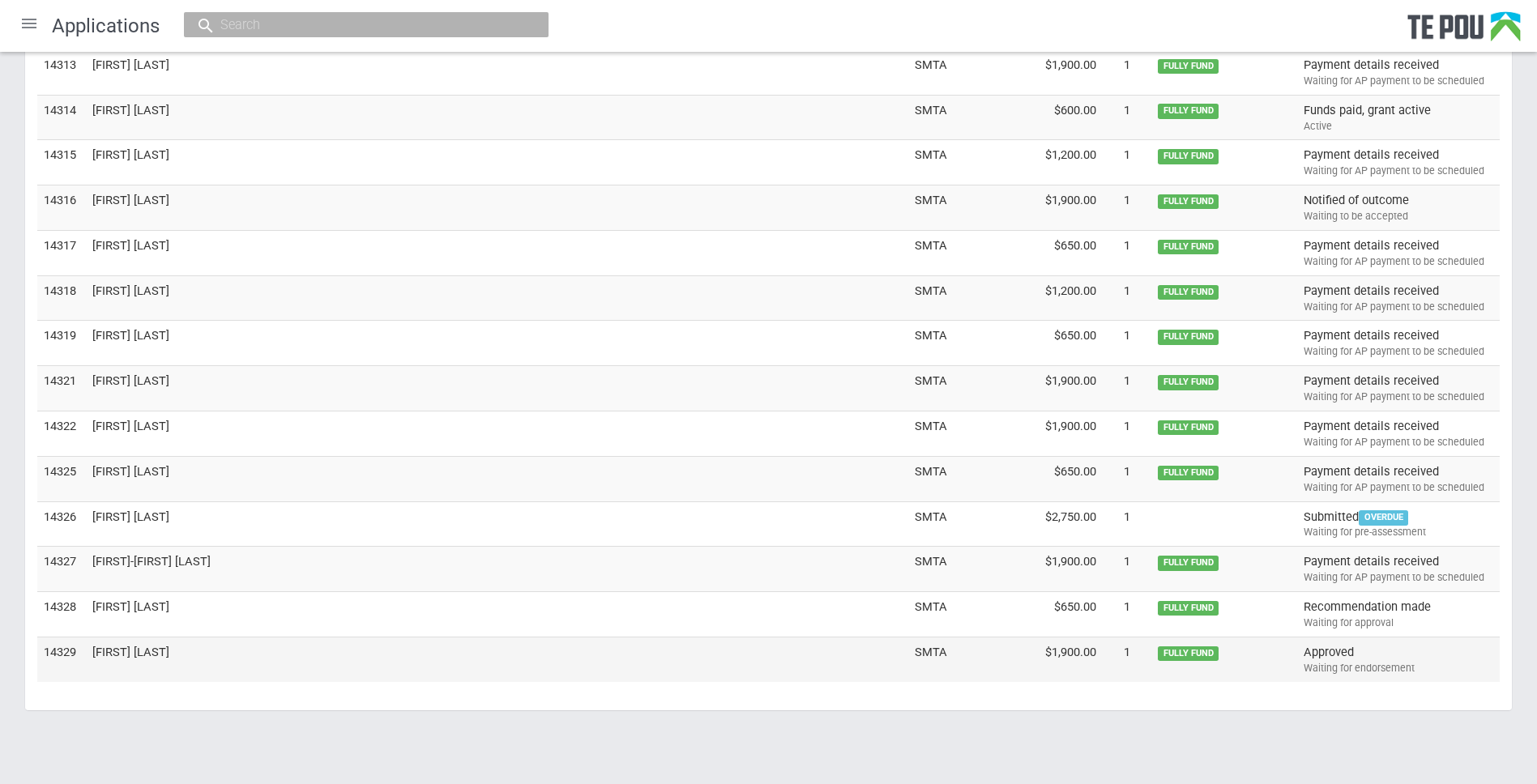 click on "[FIRST] [LAST]" at bounding box center (497, 658) 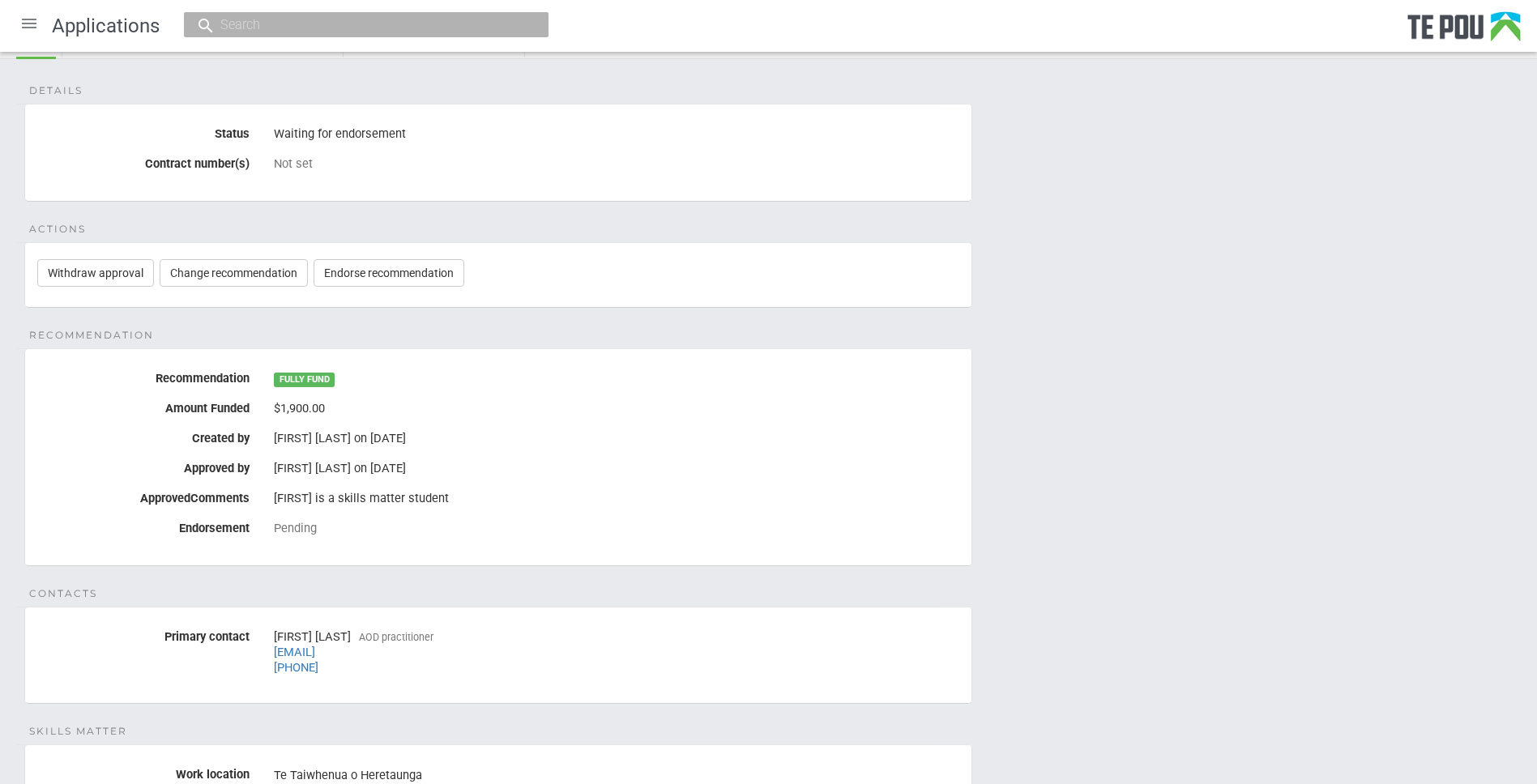 scroll, scrollTop: 0, scrollLeft: 0, axis: both 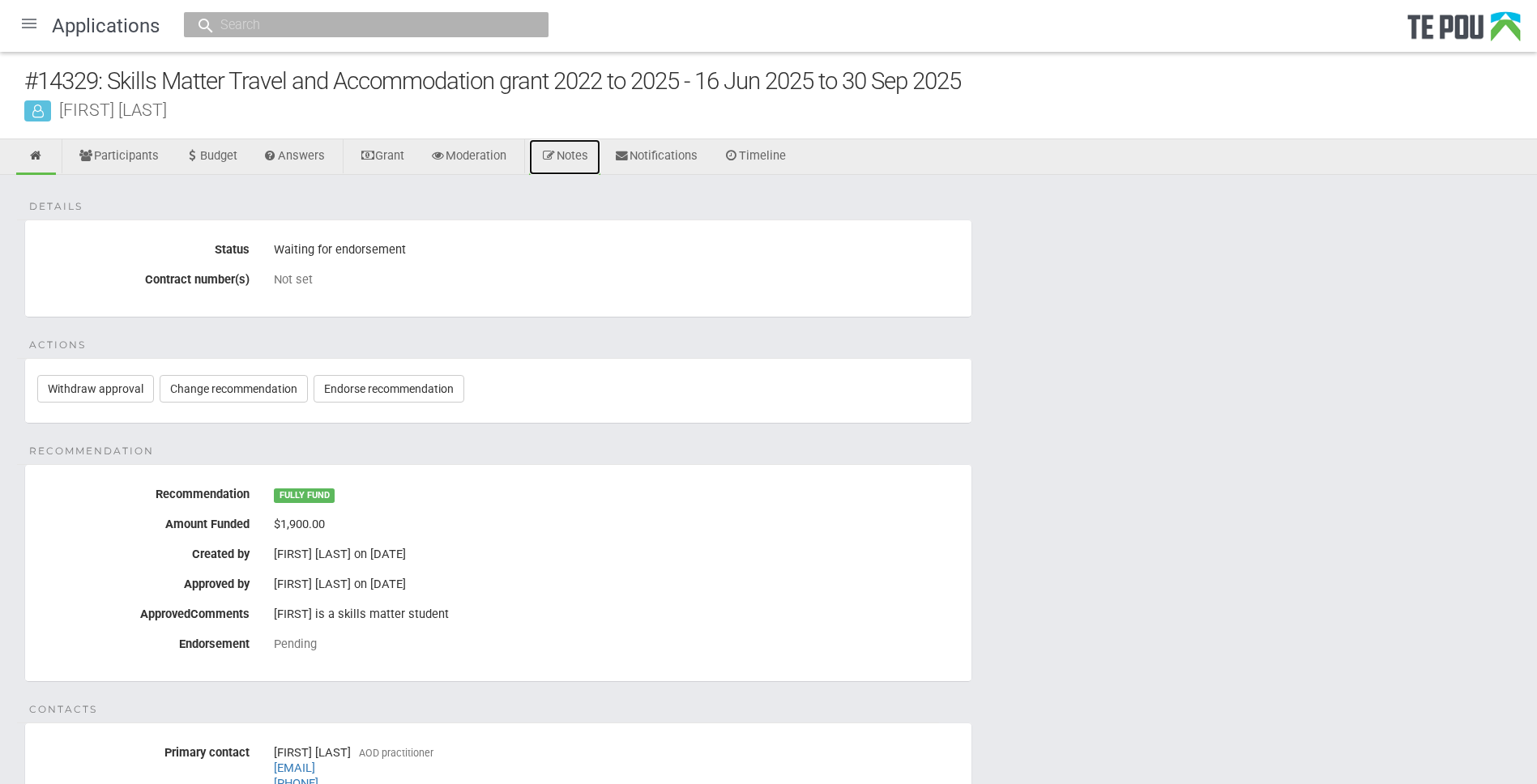 click on "Notes" at bounding box center (565, 157) 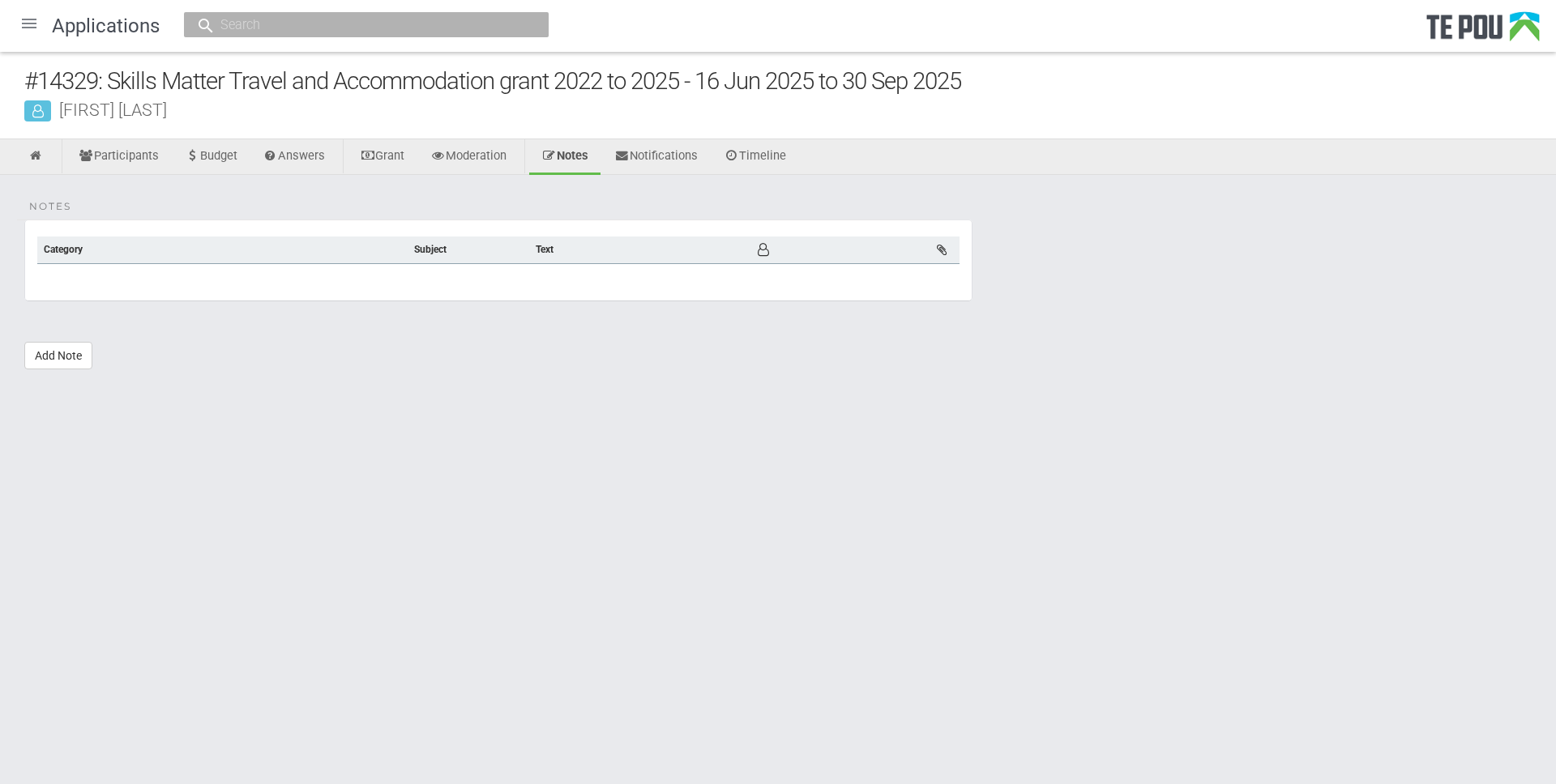 scroll, scrollTop: 0, scrollLeft: 0, axis: both 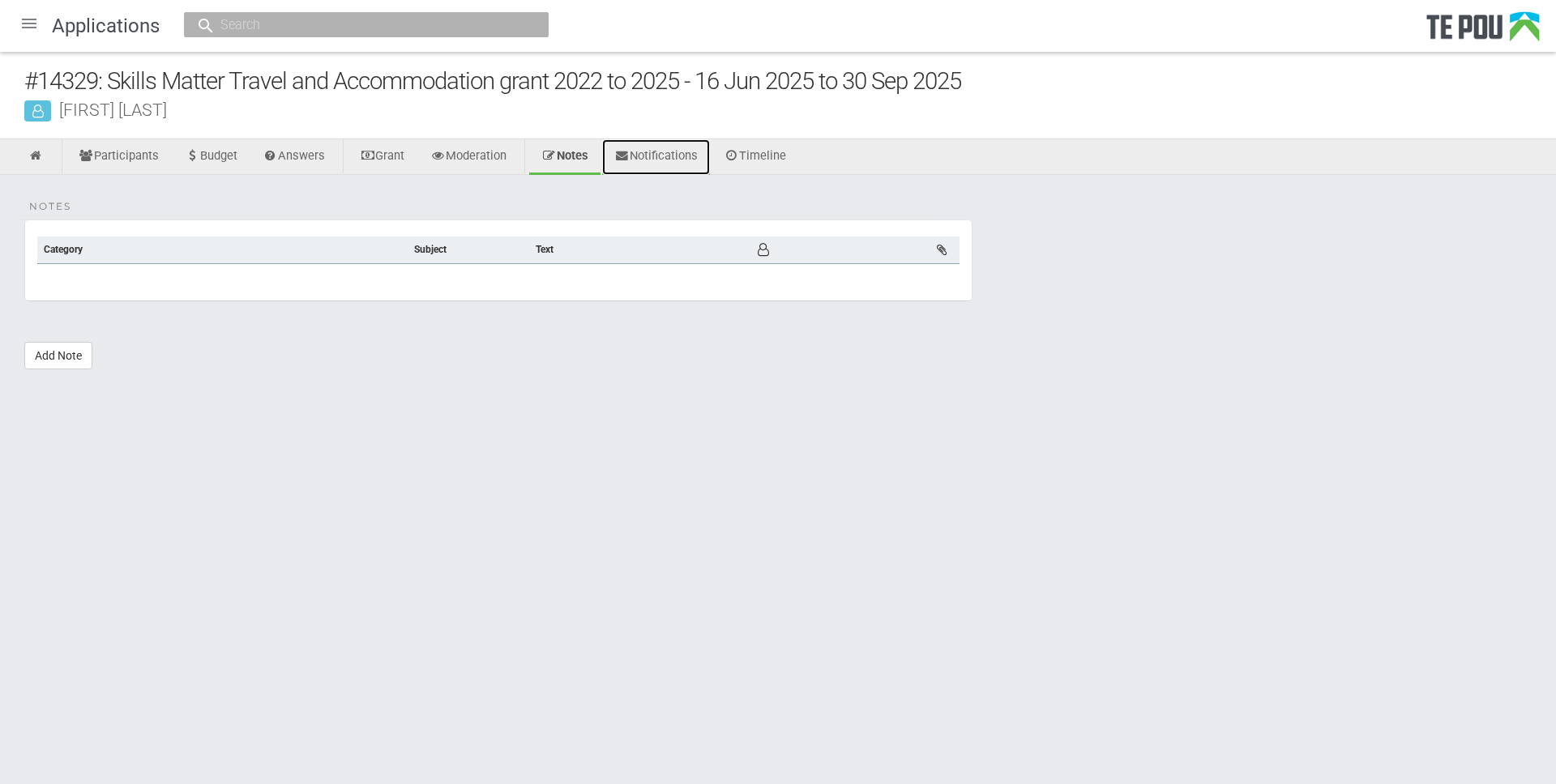click on "Notifications" at bounding box center [656, 157] 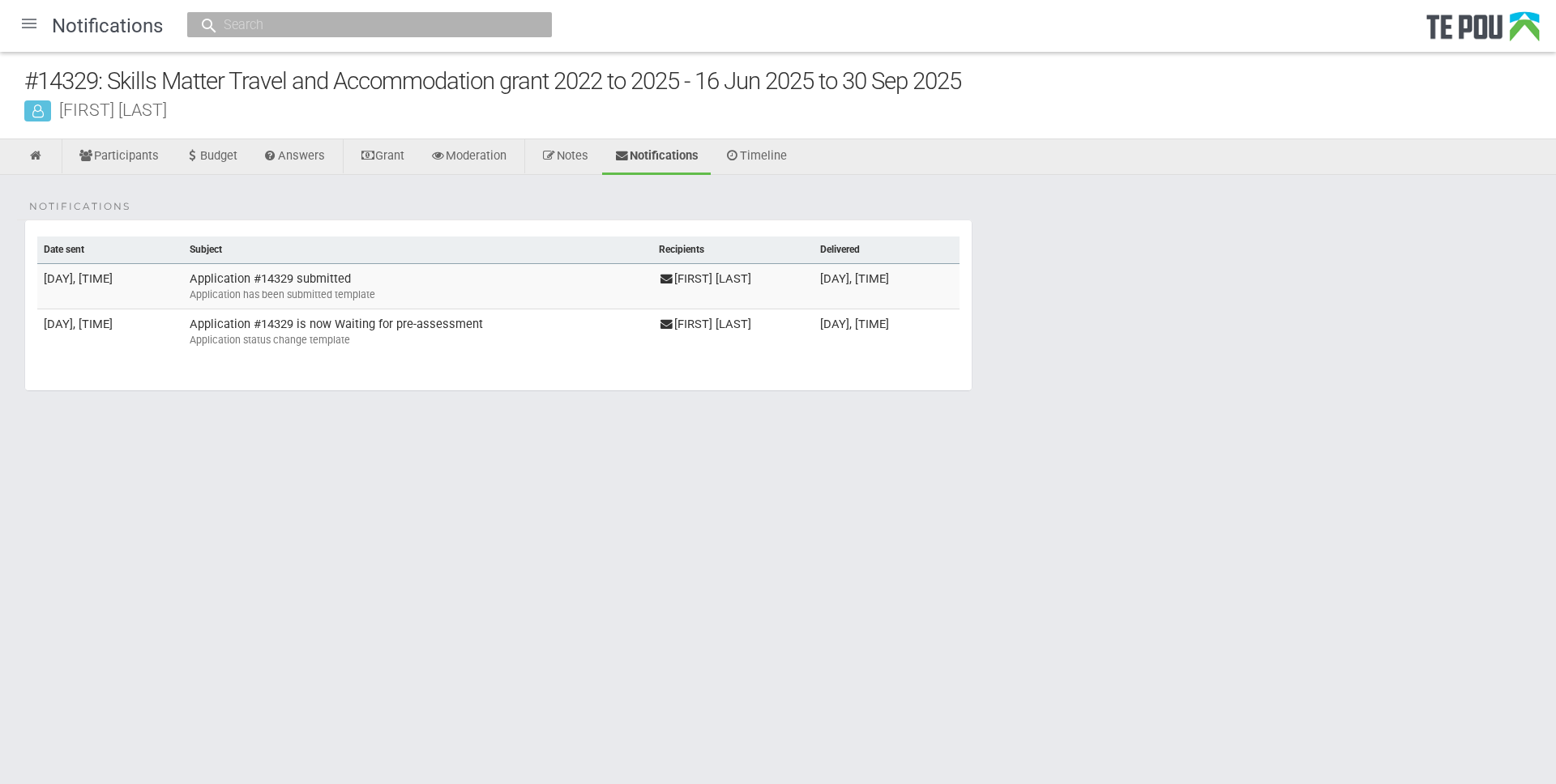 scroll, scrollTop: 0, scrollLeft: 0, axis: both 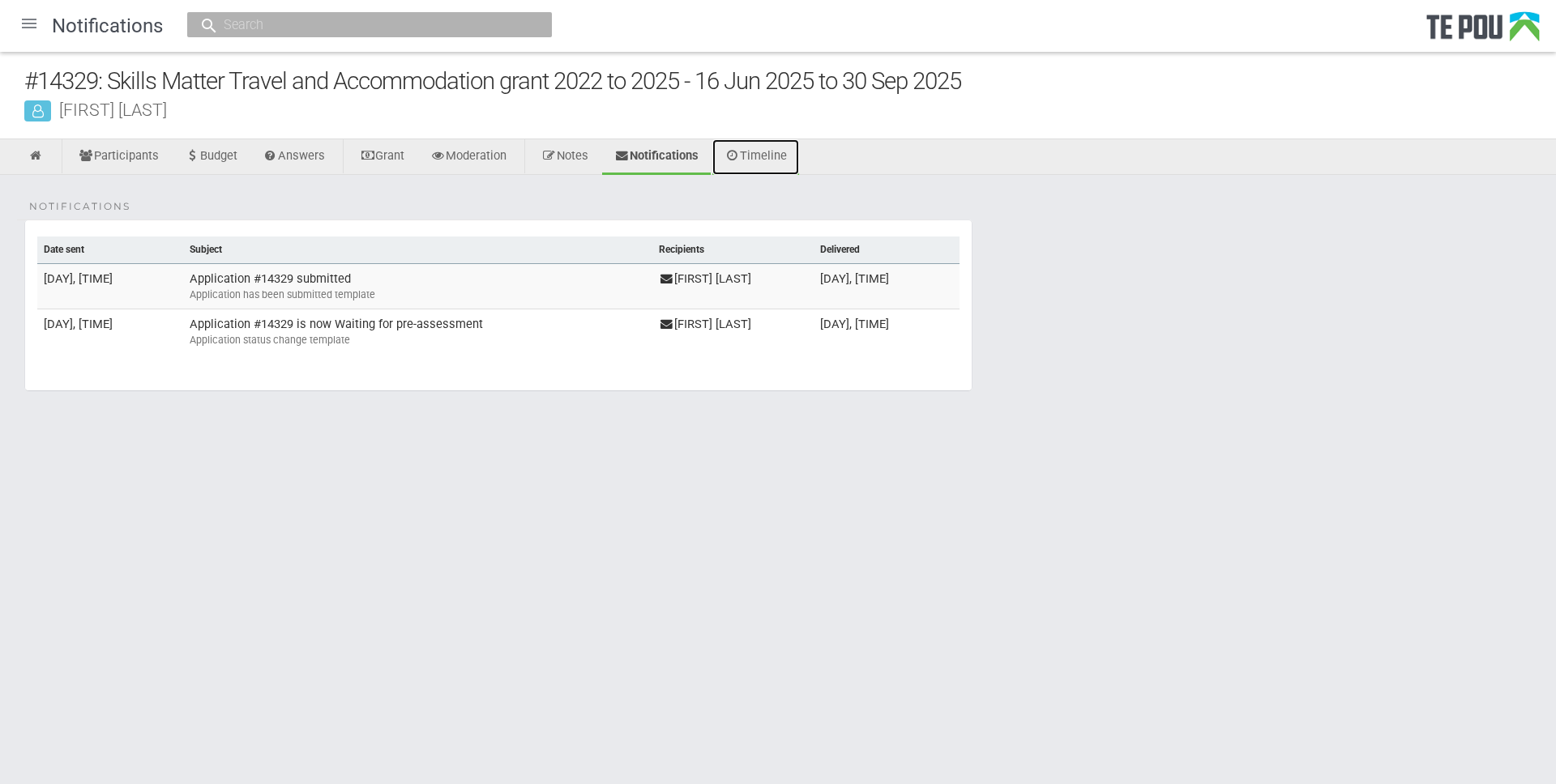 click on "Timeline" at bounding box center (755, 157) 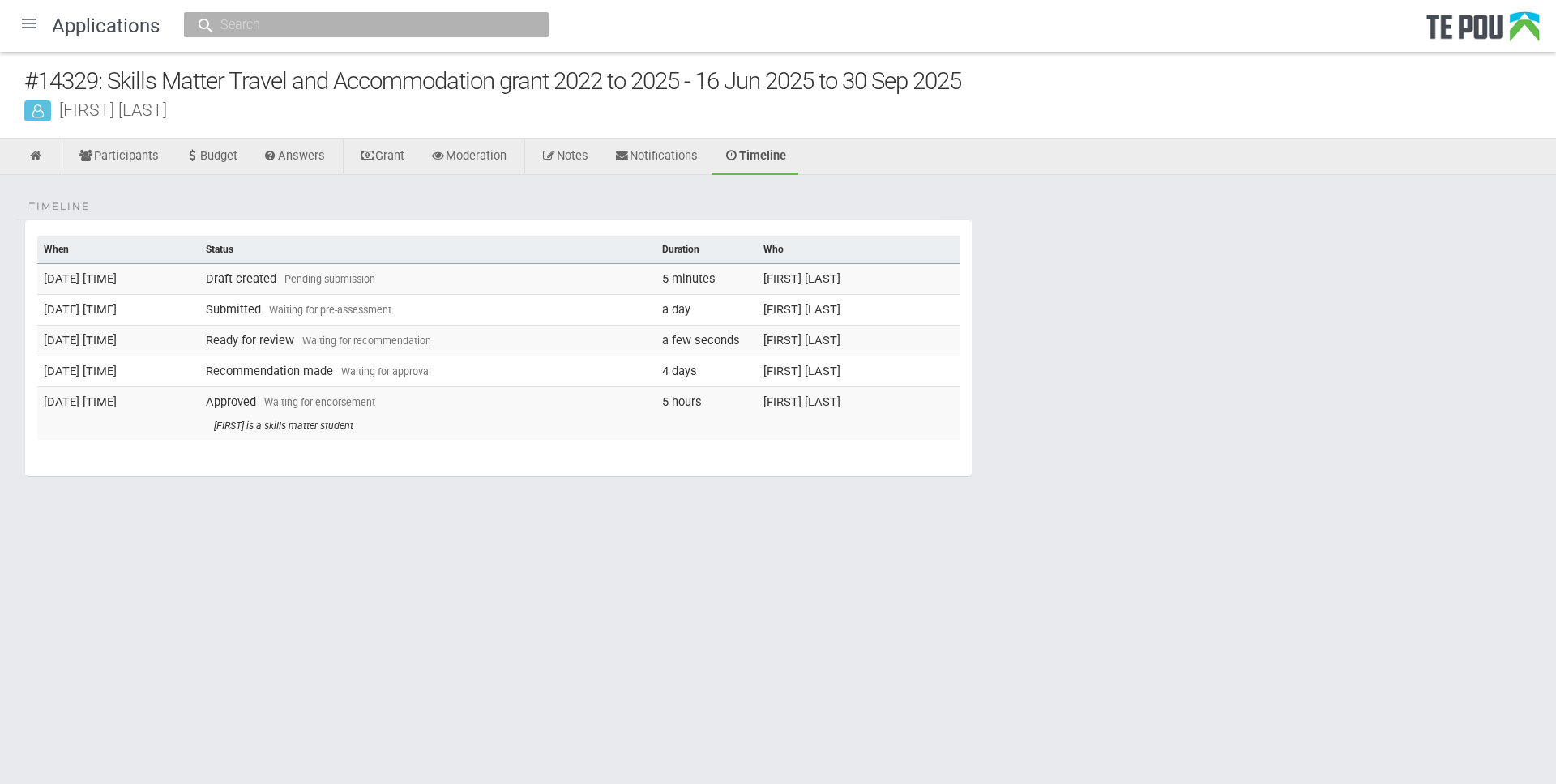 scroll, scrollTop: 0, scrollLeft: 0, axis: both 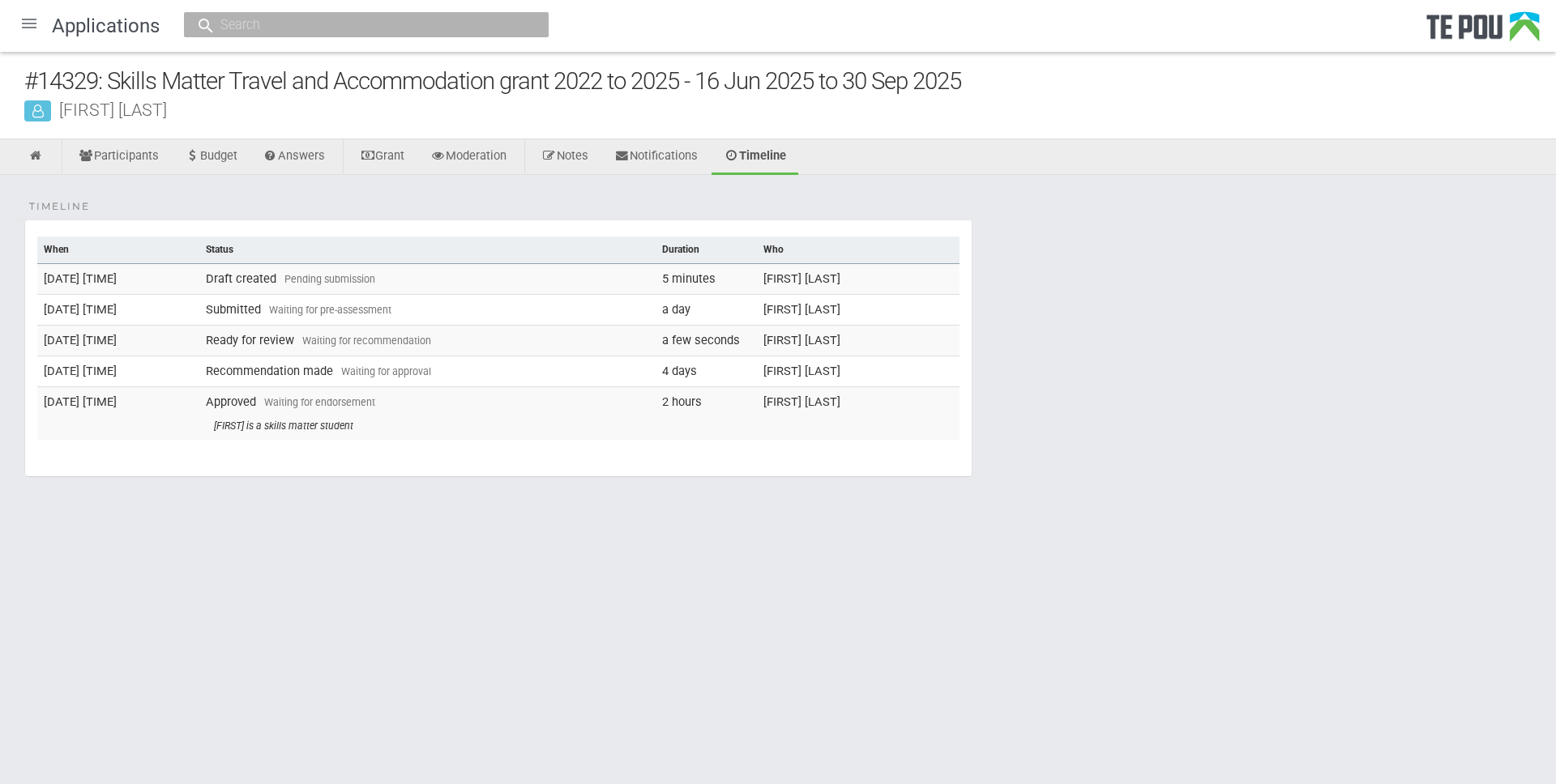 drag, startPoint x: 0, startPoint y: 0, endPoint x: 502, endPoint y: 535, distance: 733.6409 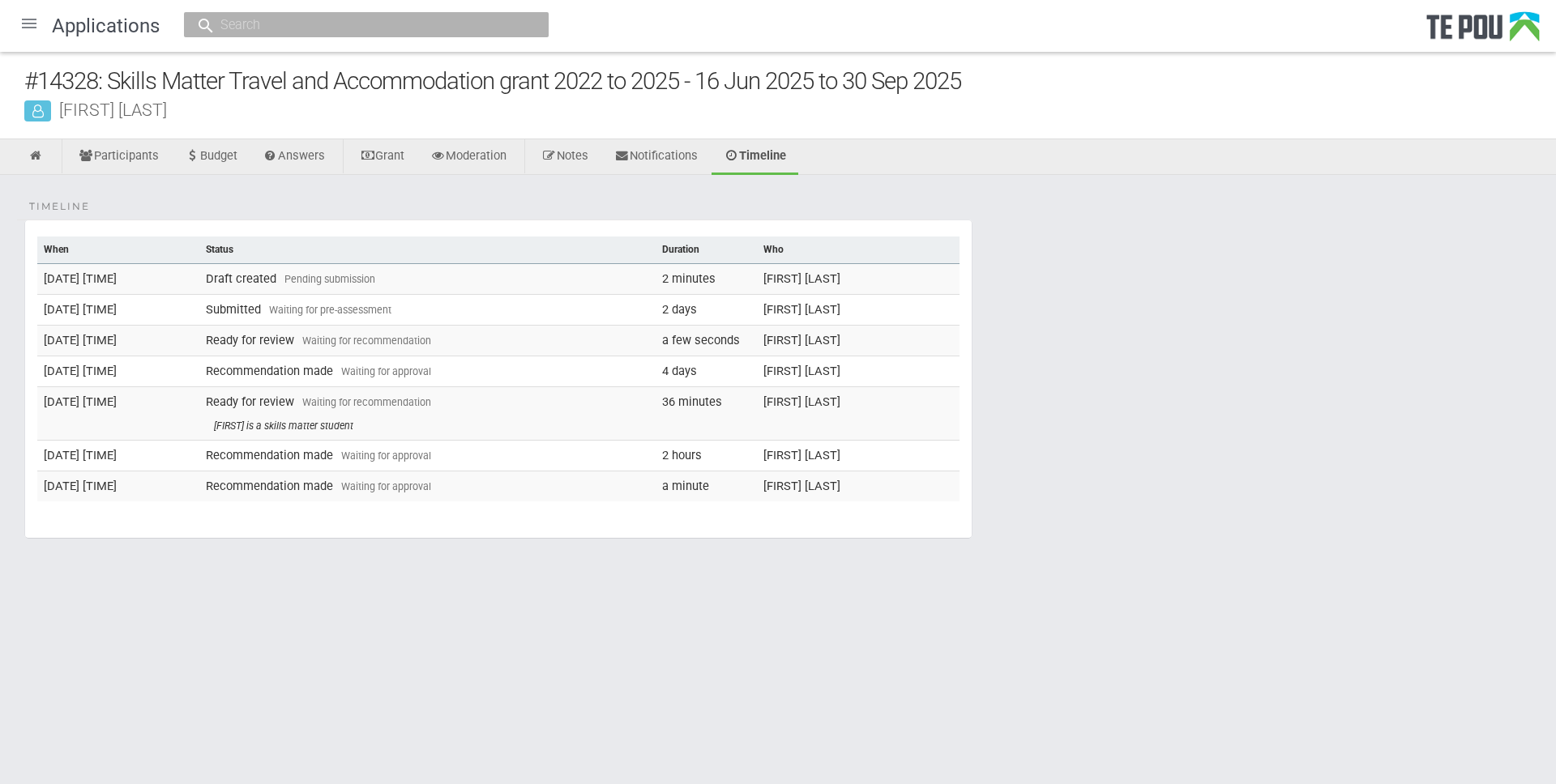 scroll, scrollTop: 0, scrollLeft: 0, axis: both 